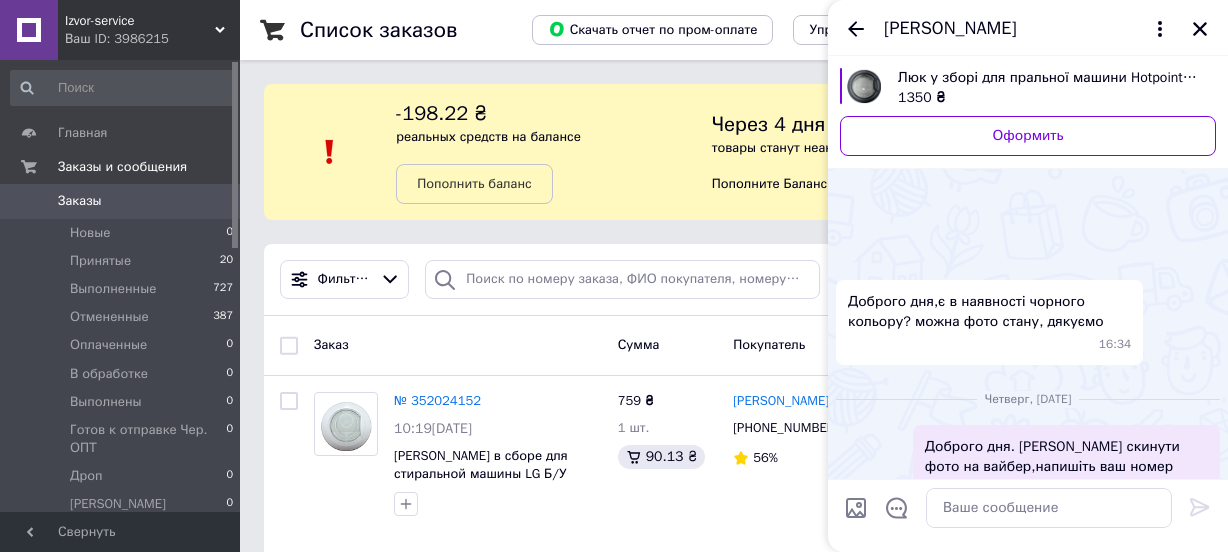 scroll, scrollTop: 0, scrollLeft: 0, axis: both 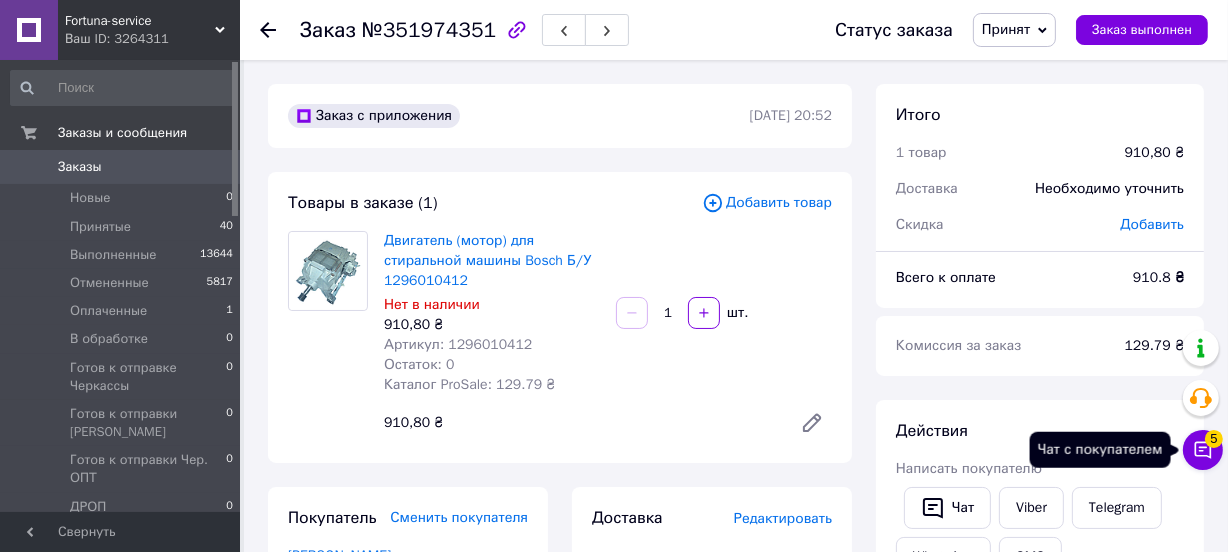 click 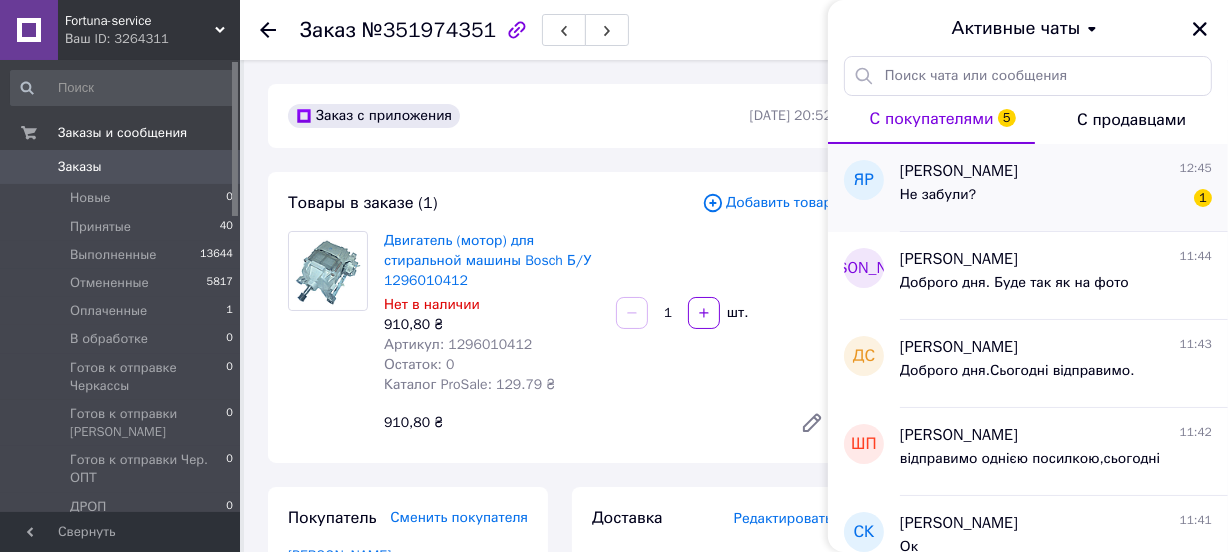 click on "Не забули? 1" at bounding box center [1056, 199] 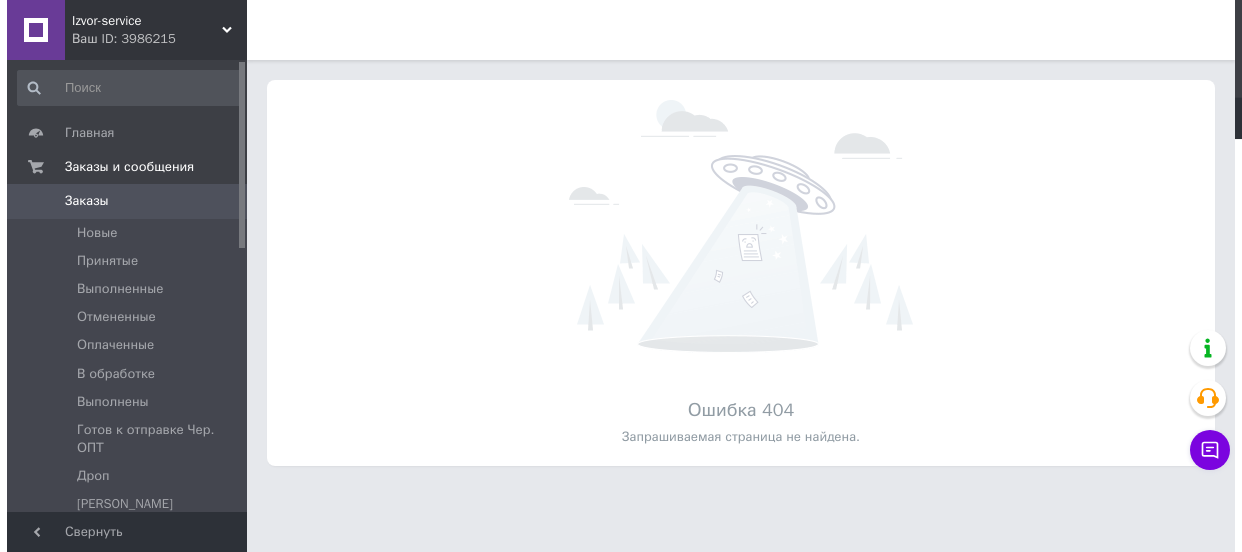 scroll, scrollTop: 0, scrollLeft: 0, axis: both 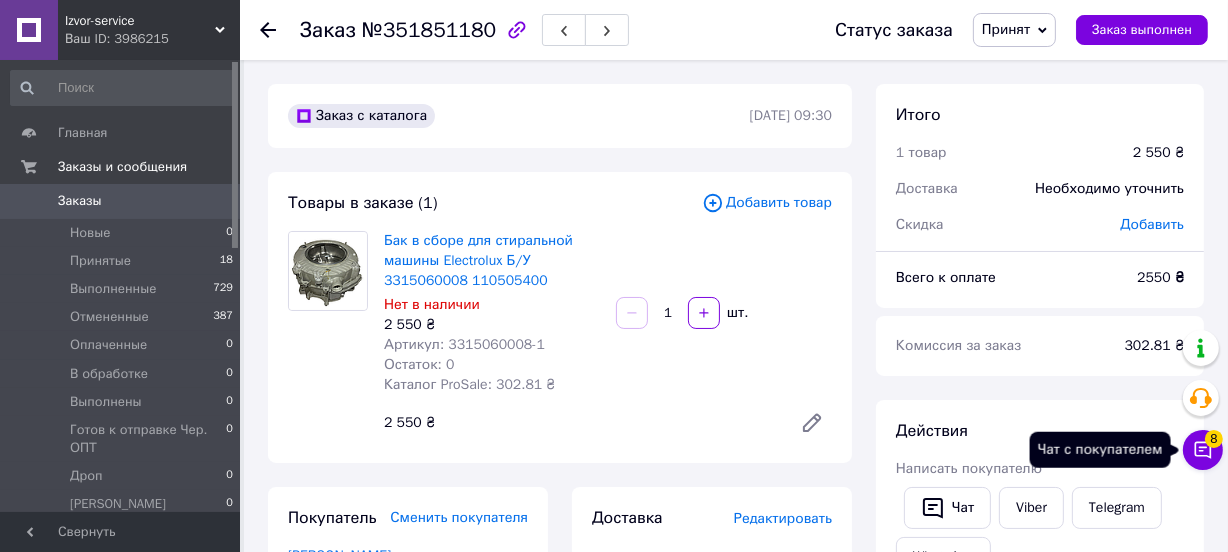 click 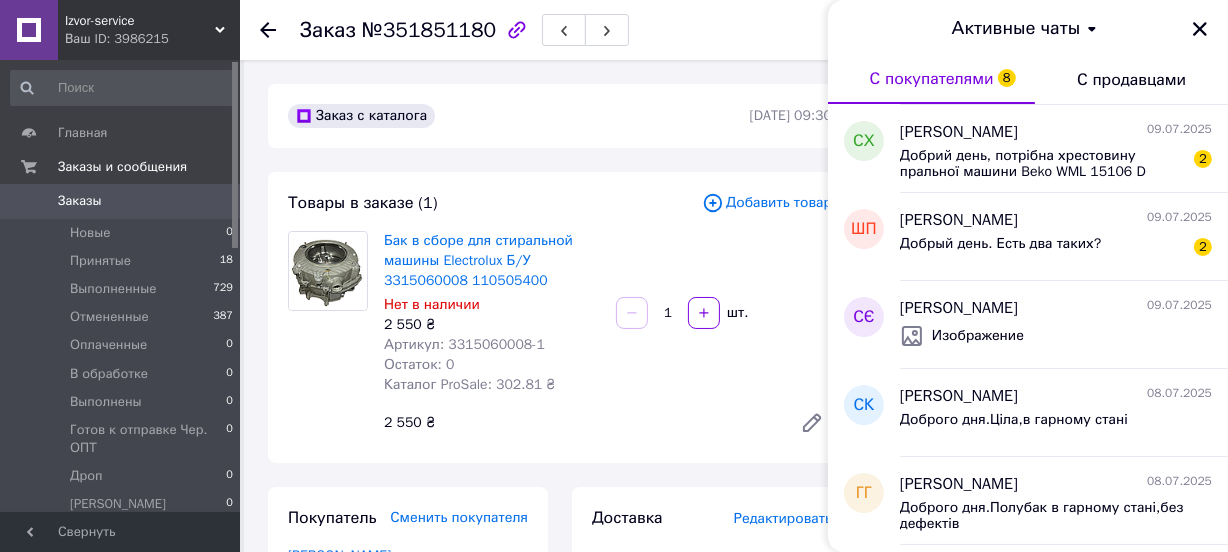 scroll, scrollTop: 272, scrollLeft: 0, axis: vertical 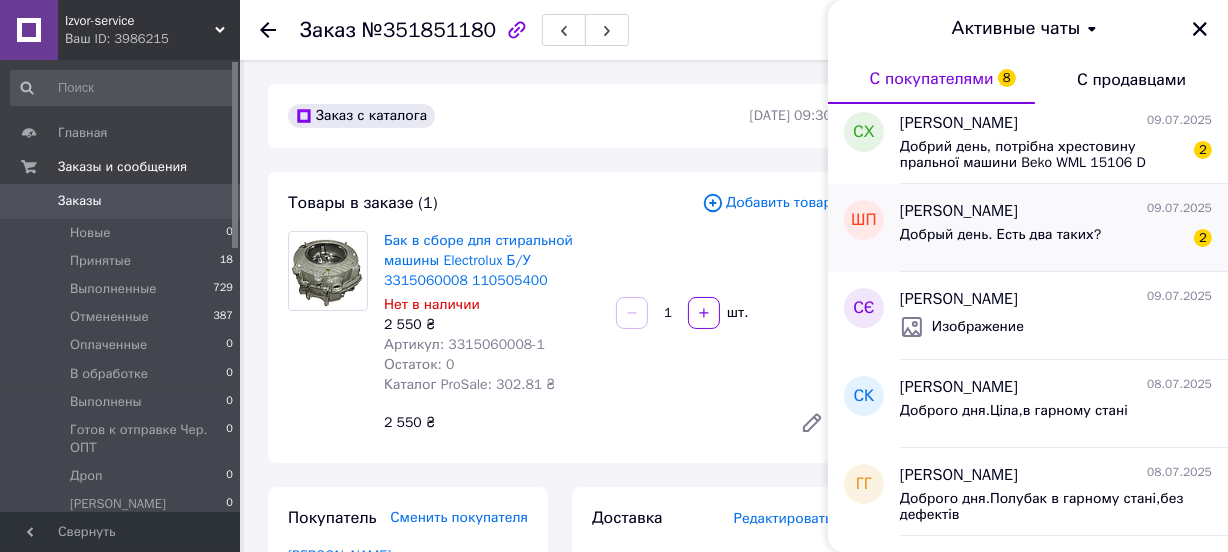 click on "Добрый день. Есть два таких? 2" at bounding box center [1056, 239] 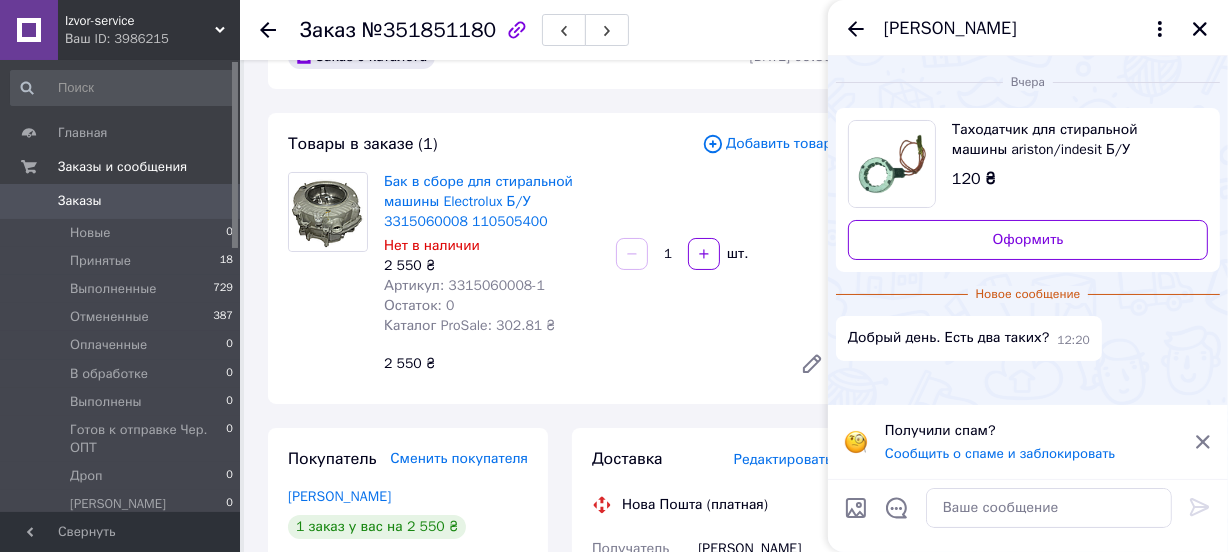 scroll, scrollTop: 90, scrollLeft: 0, axis: vertical 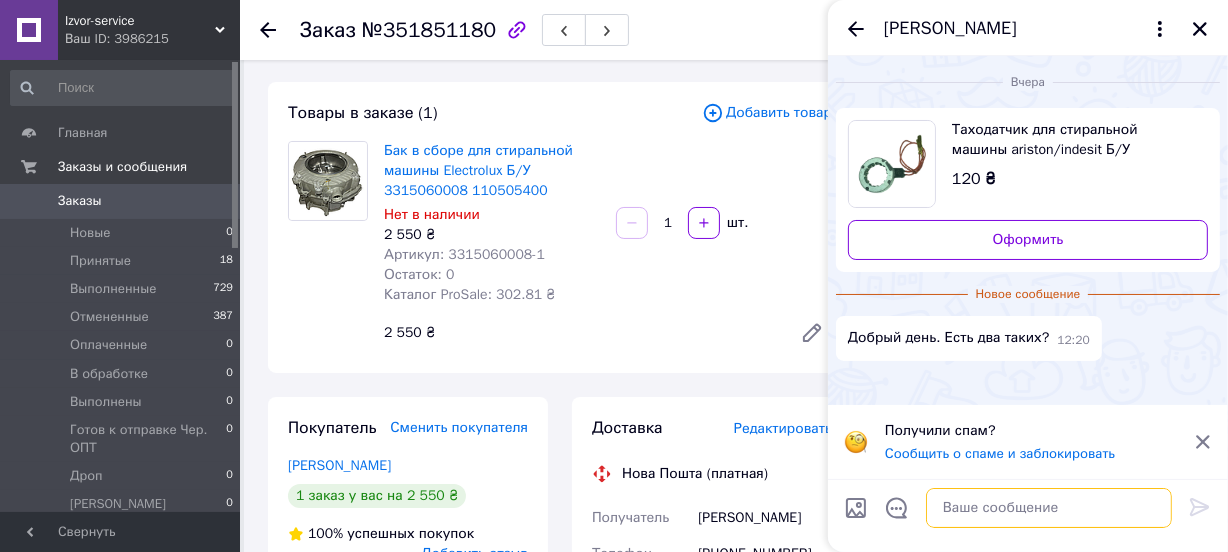 click at bounding box center [1049, 508] 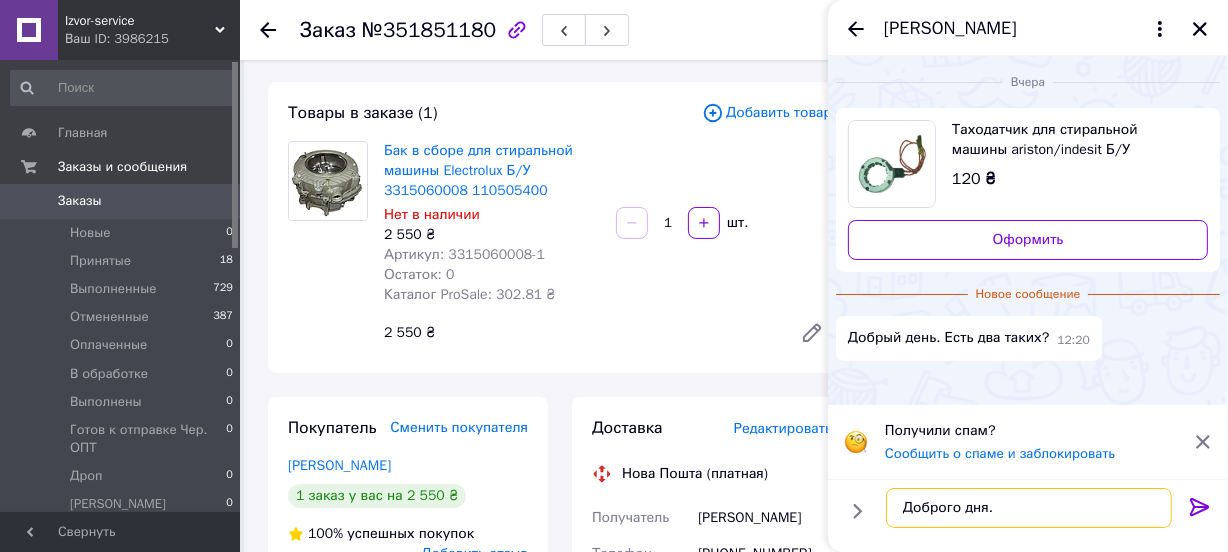 type on "Доброго дня.Є" 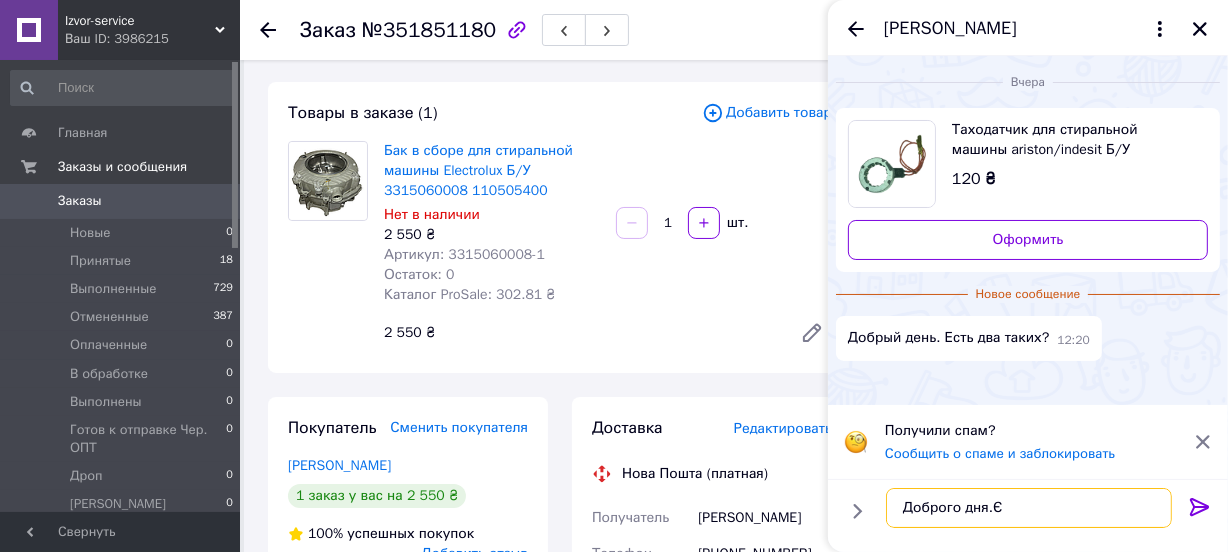type 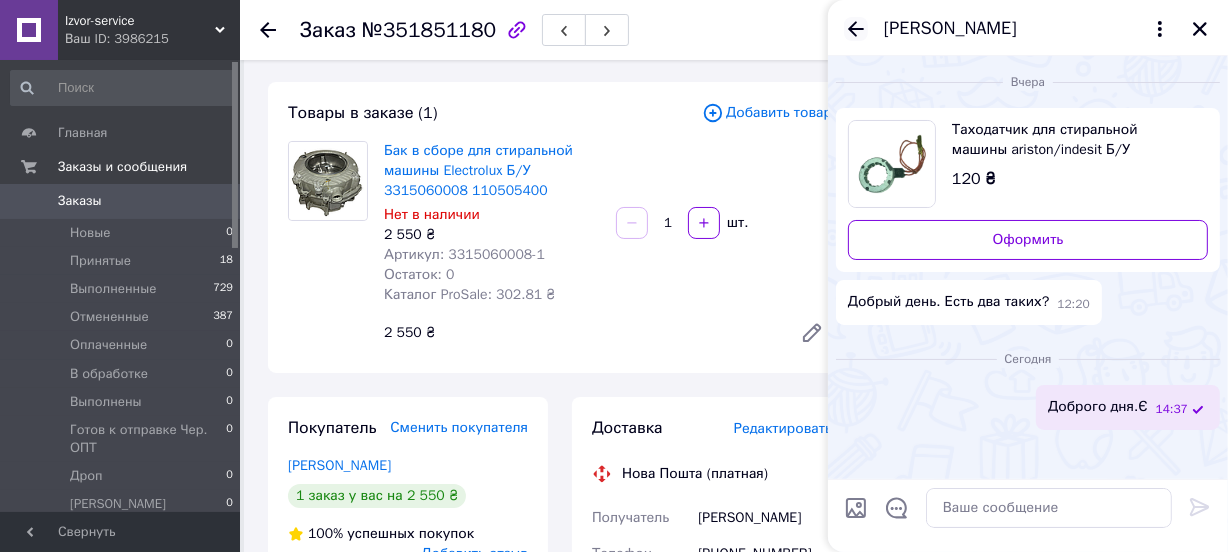 click 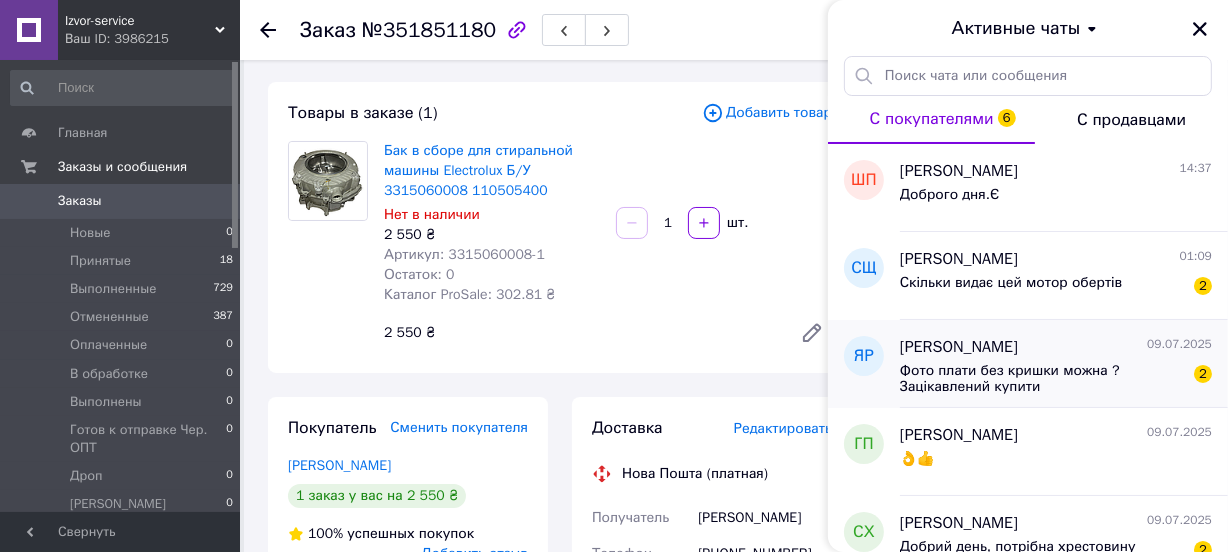 scroll, scrollTop: 90, scrollLeft: 0, axis: vertical 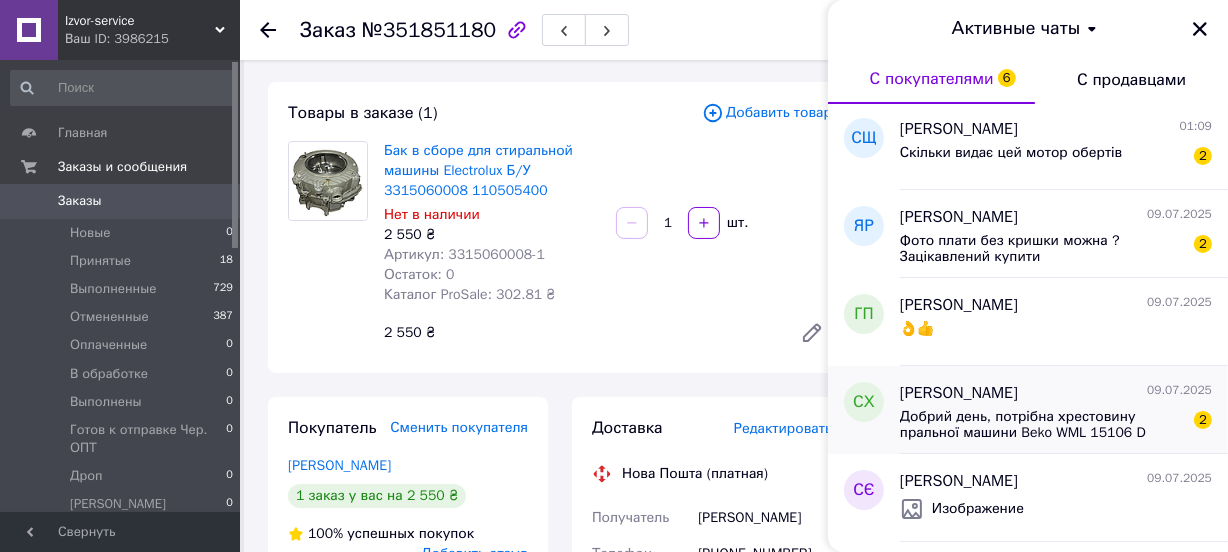 click on "Сергій Хомич 09.07.2025" at bounding box center [1056, 393] 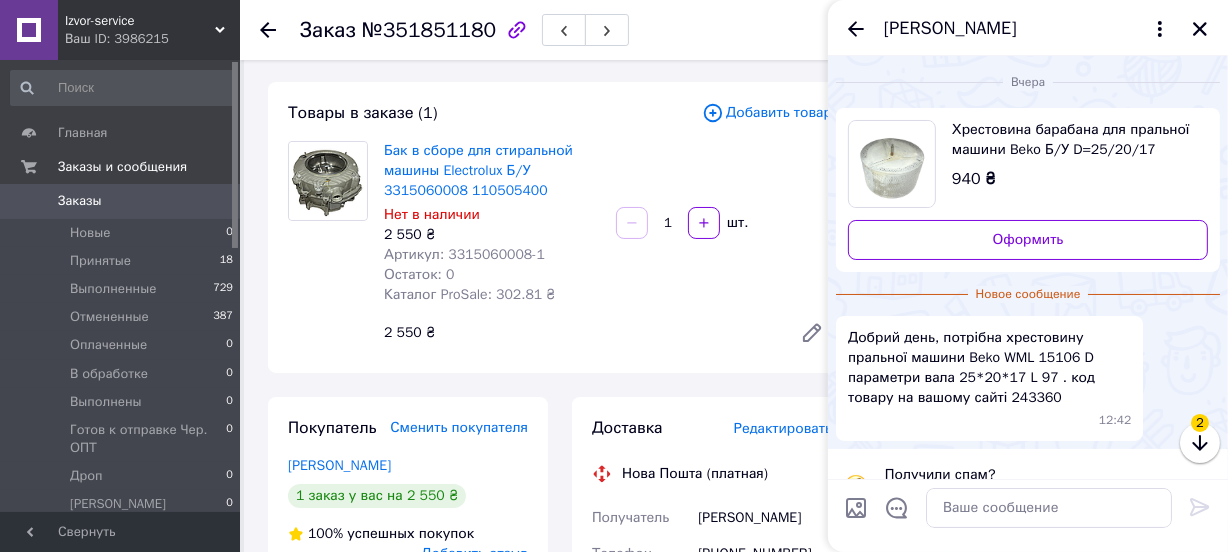 scroll, scrollTop: 44, scrollLeft: 0, axis: vertical 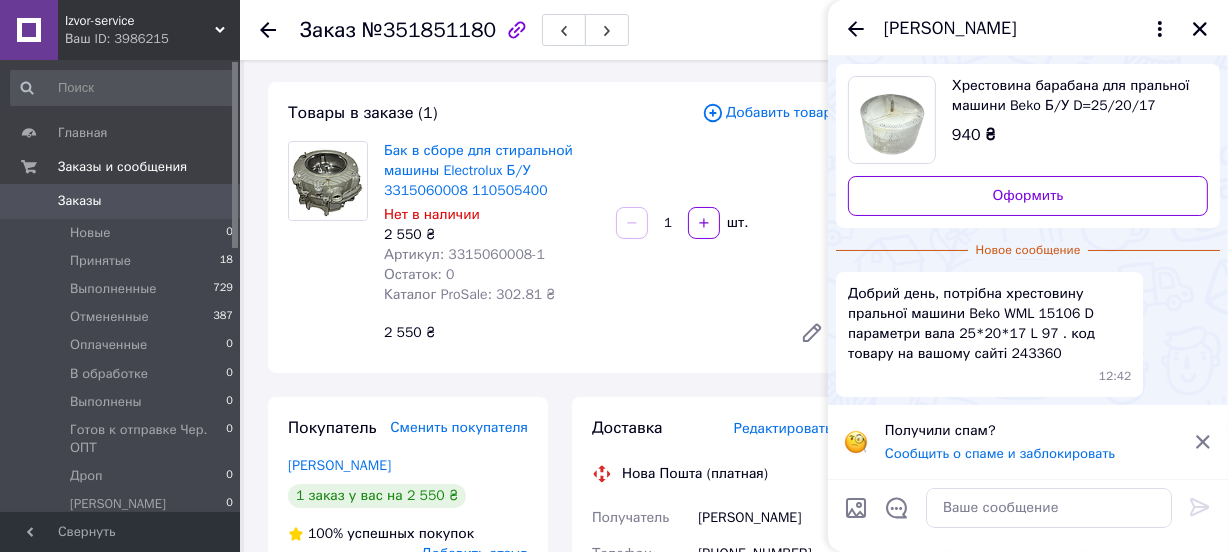 click on "Добрий день, потрібна хрестовину пральної машини Beko WML 15106 D параметри вала 25*20*17 L 97 . код товару на вашому сайті 243360" at bounding box center (989, 324) 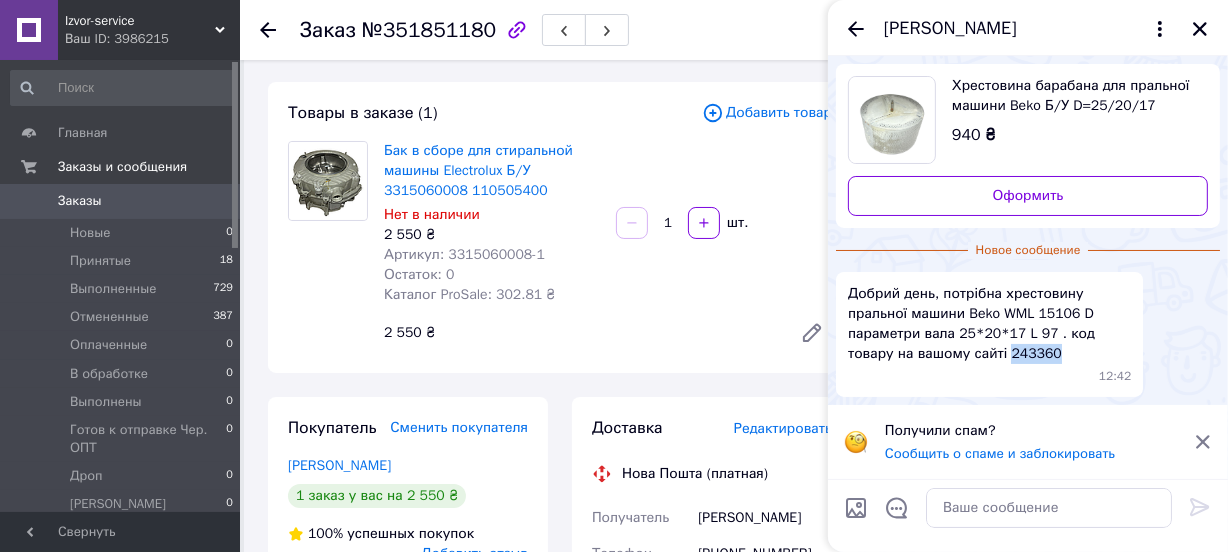 click on "Добрий день, потрібна хрестовину пральної машини Beko WML 15106 D параметри вала 25*20*17 L 97 . код товару на вашому сайті 243360" at bounding box center [989, 324] 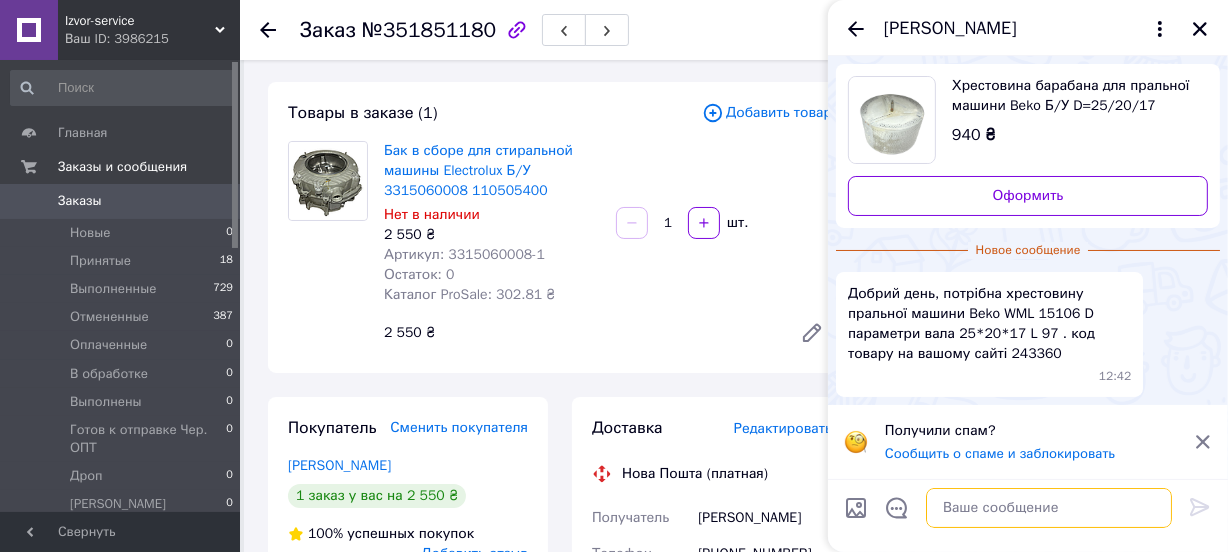 click at bounding box center (1049, 508) 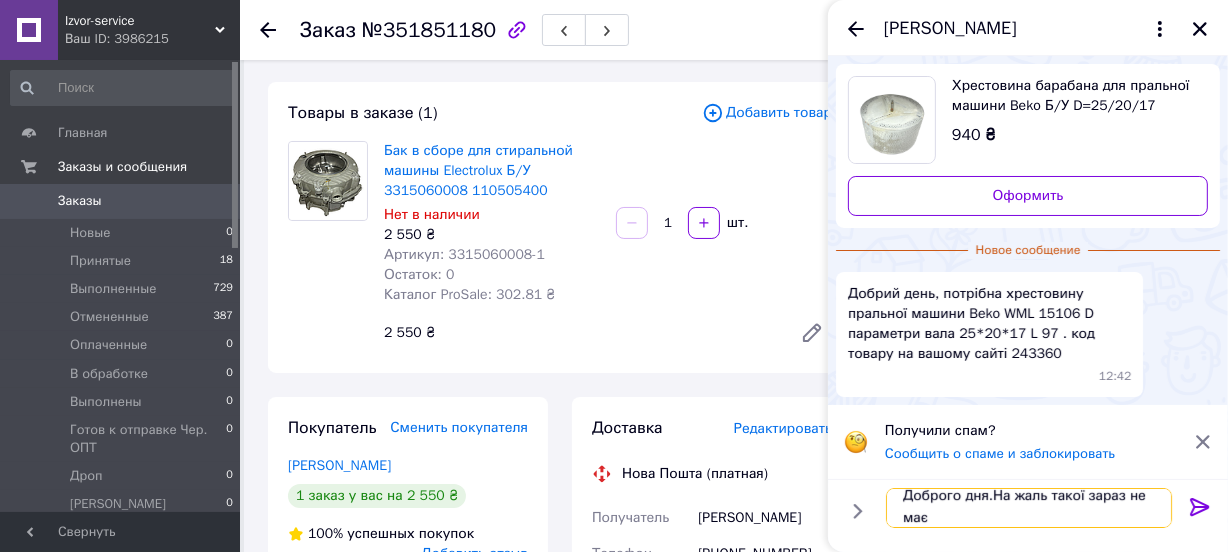 scroll, scrollTop: 1, scrollLeft: 0, axis: vertical 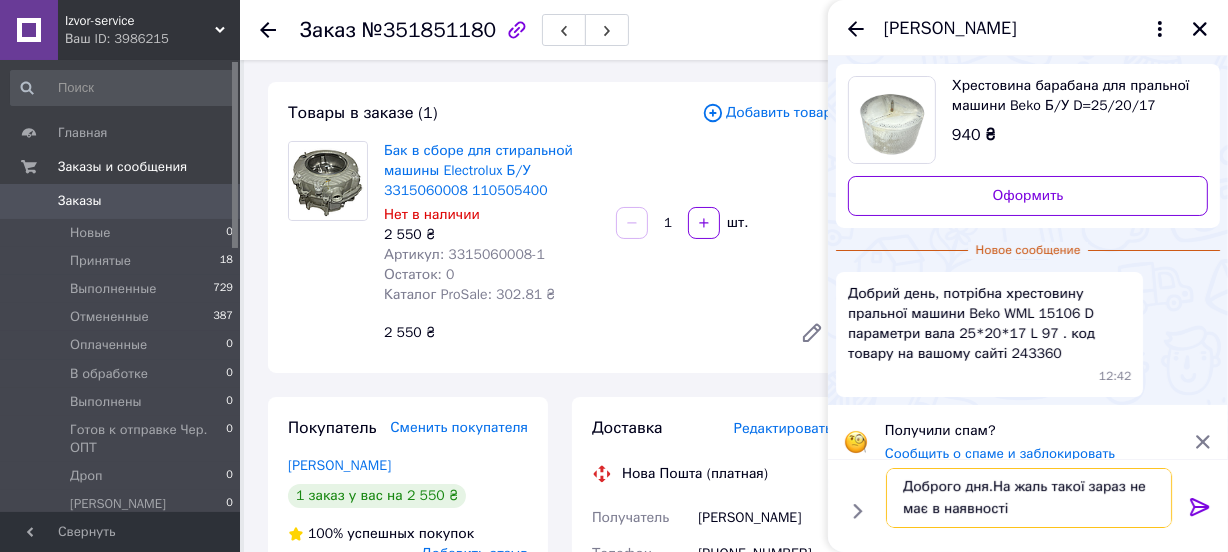 type on "Доброго дня.На жаль такої зараз не має в наявності" 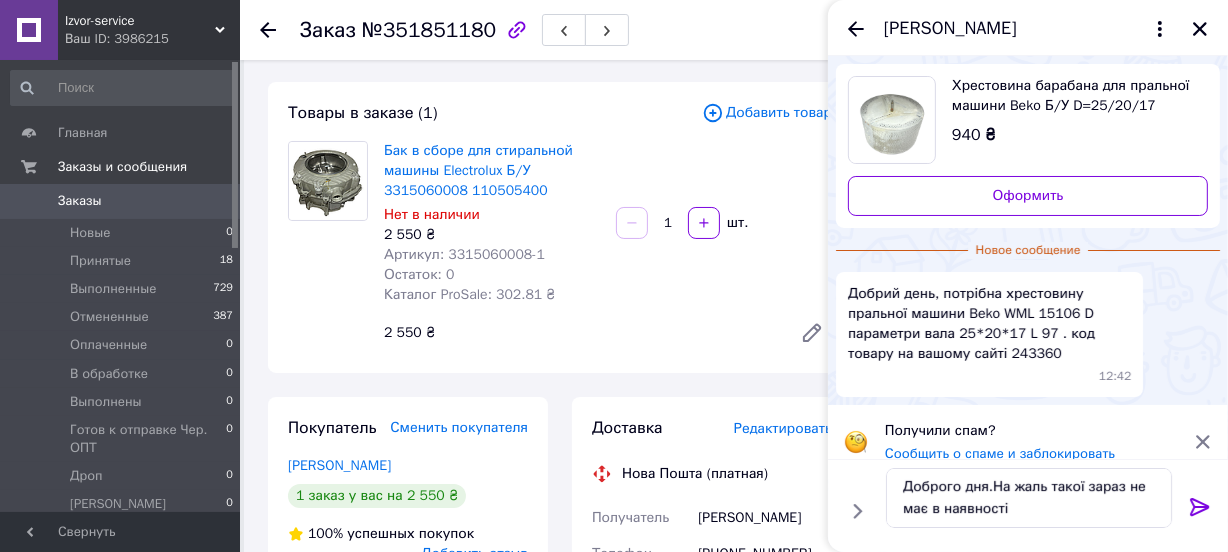 click 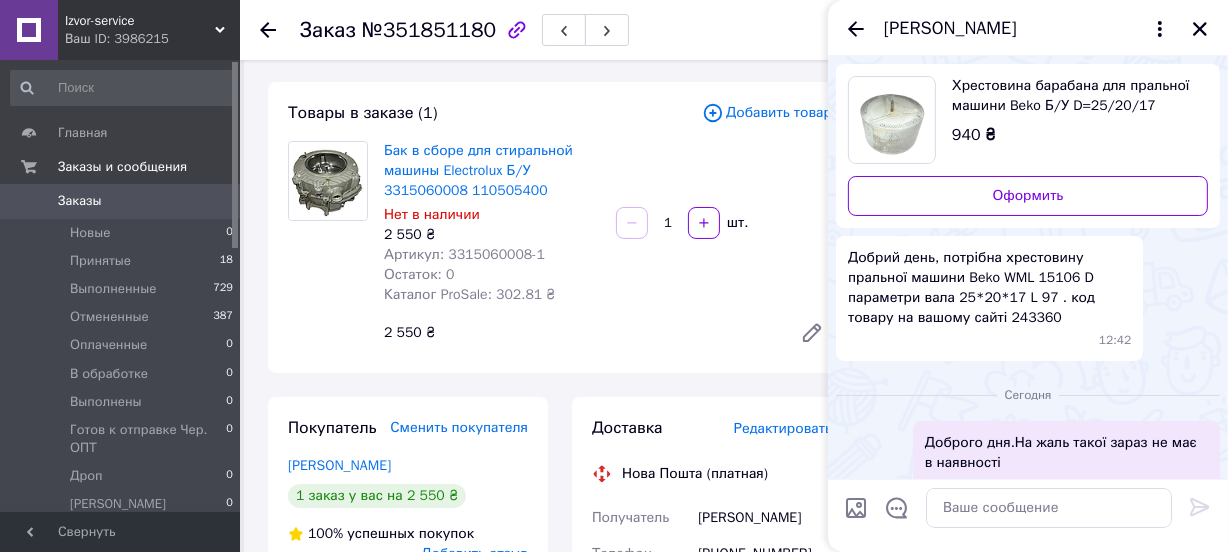 scroll, scrollTop: 0, scrollLeft: 0, axis: both 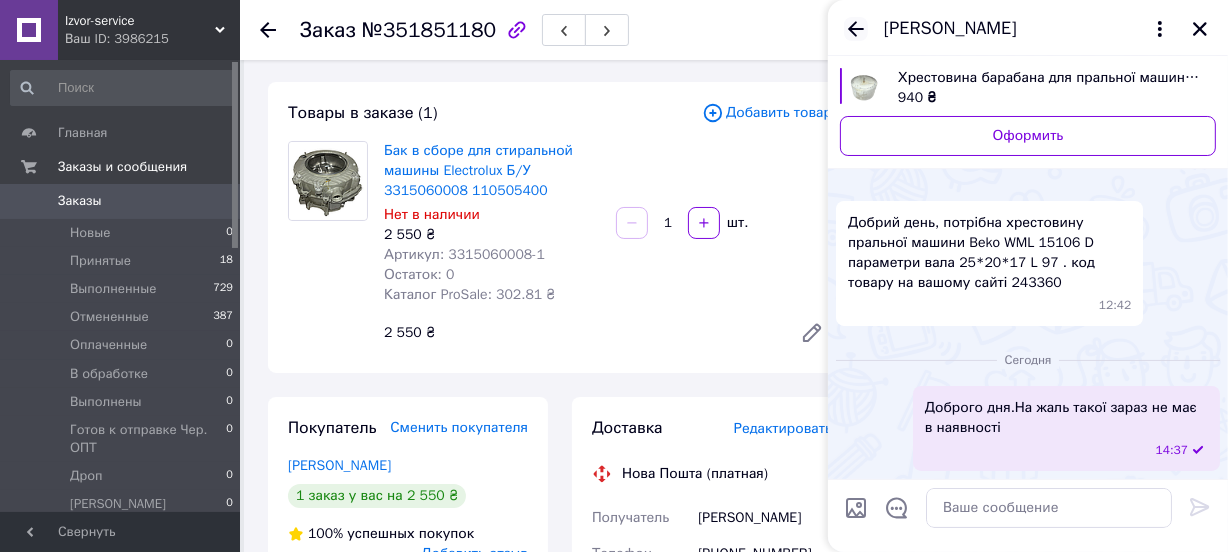 click 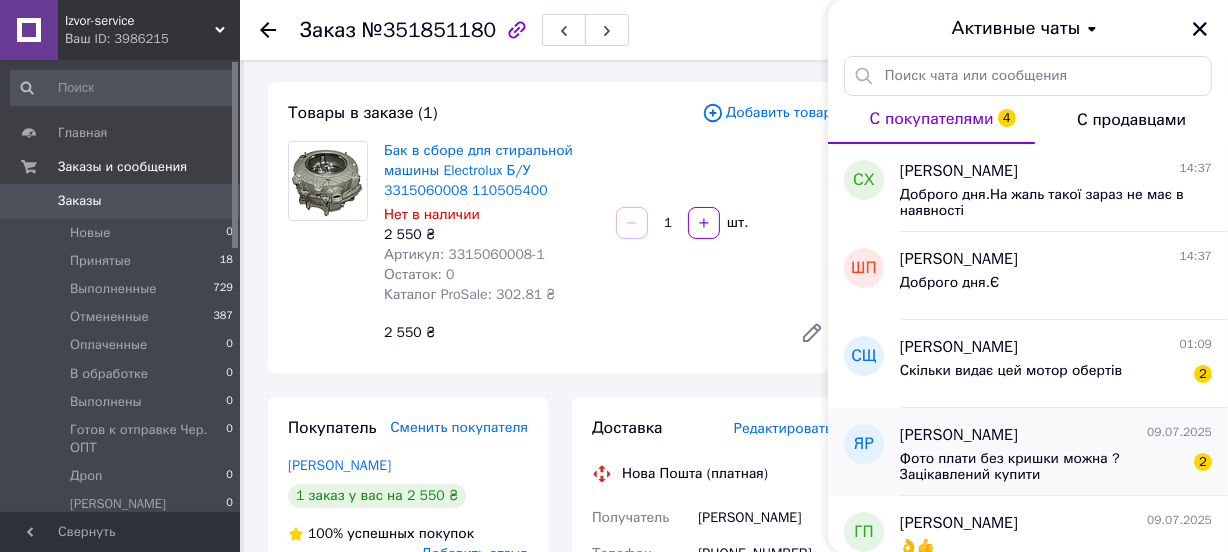 click on "Фото плати без кришки можна ? Зацікавлений купити 2" at bounding box center (1056, 465) 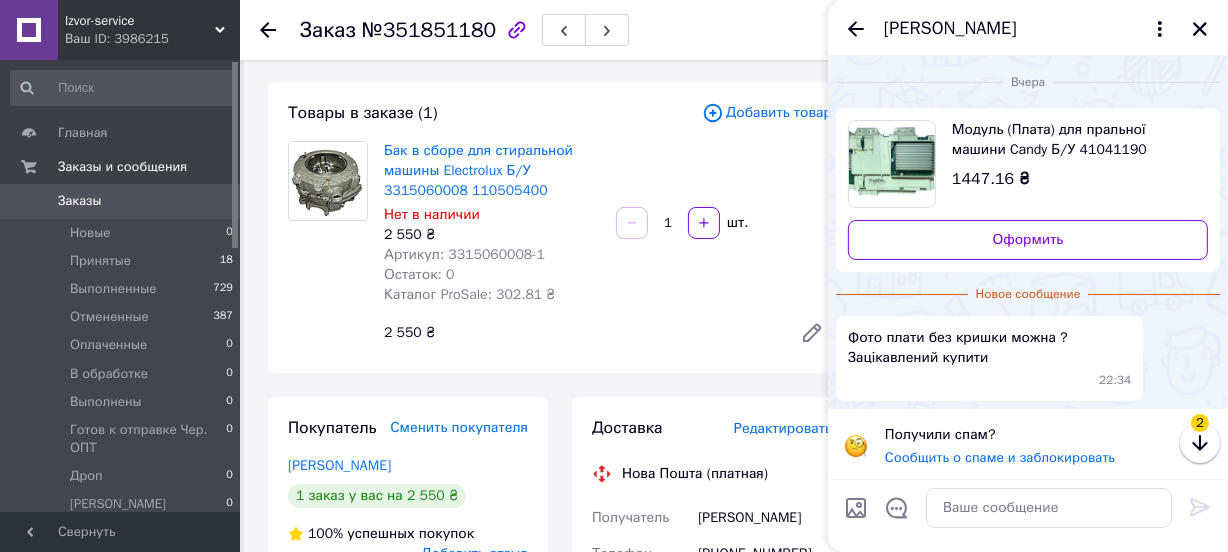 scroll, scrollTop: 4, scrollLeft: 0, axis: vertical 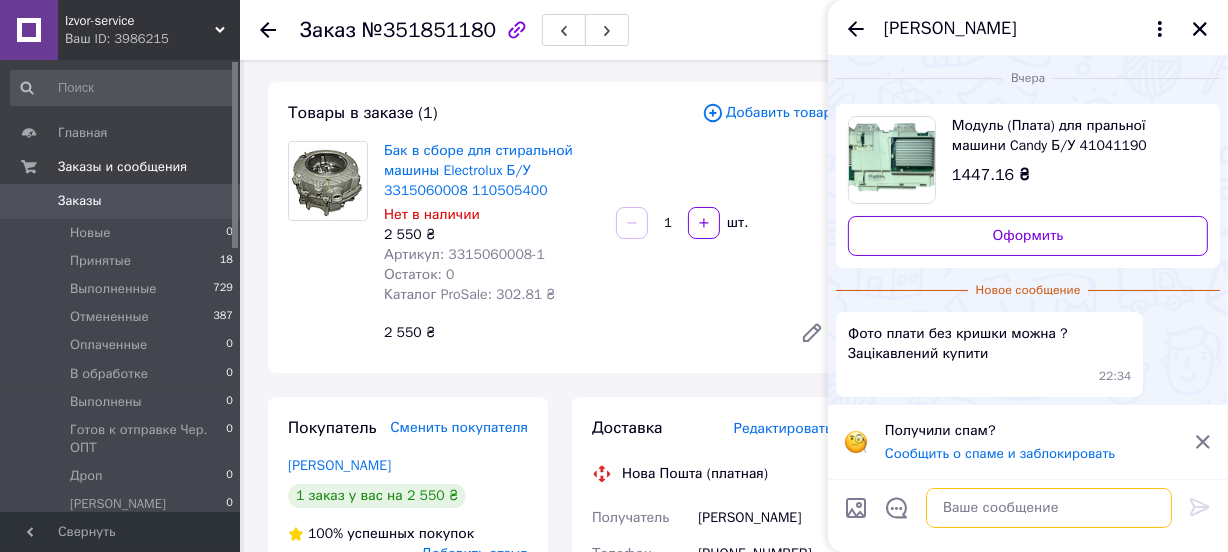click at bounding box center (1049, 508) 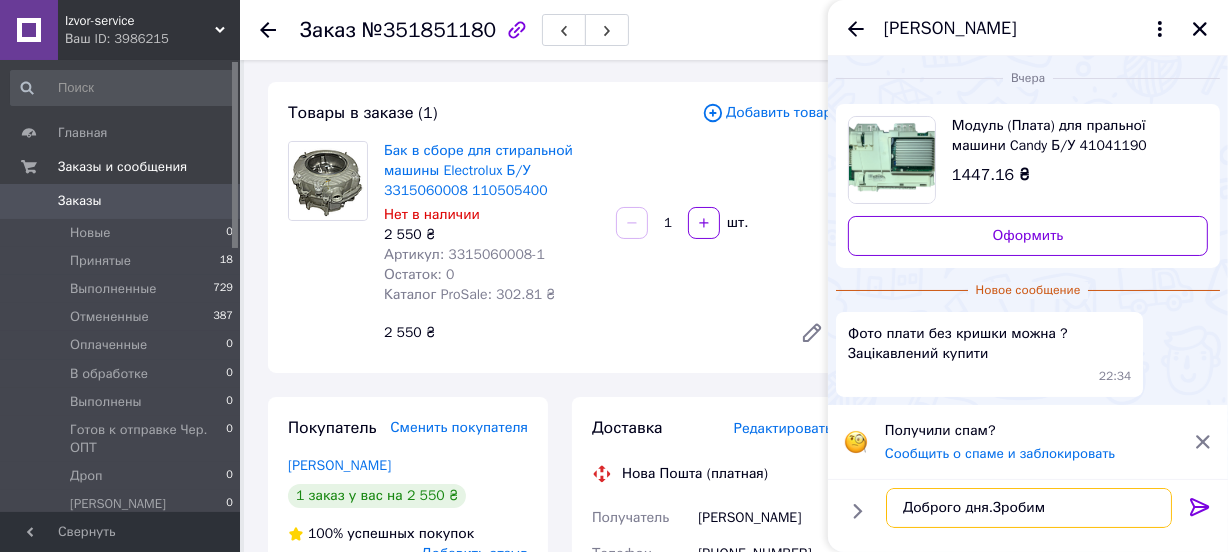 type on "Доброго дня.Зробимо" 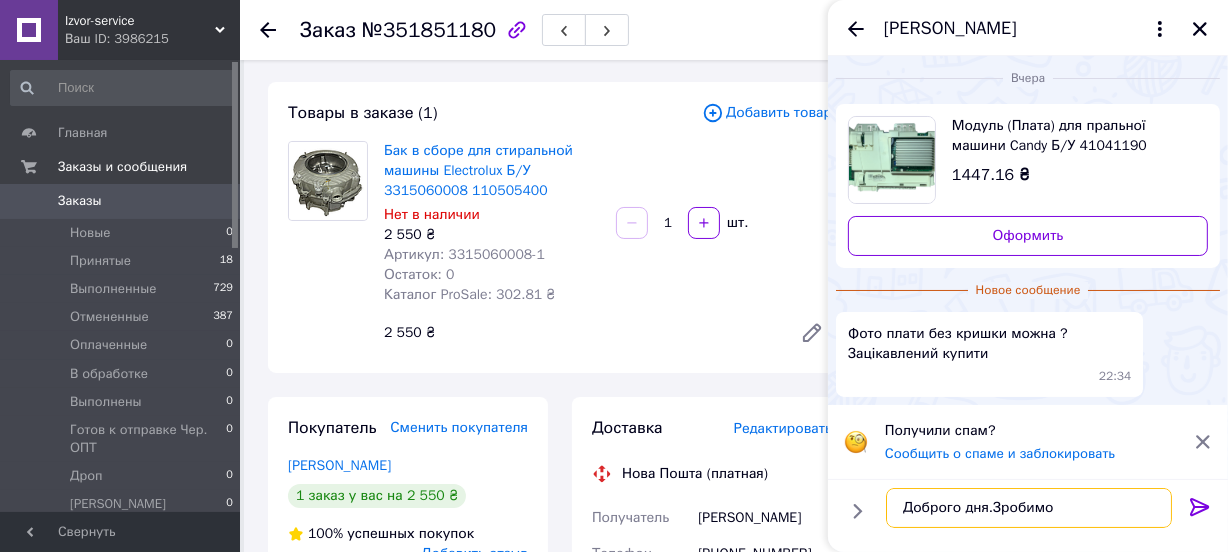 type 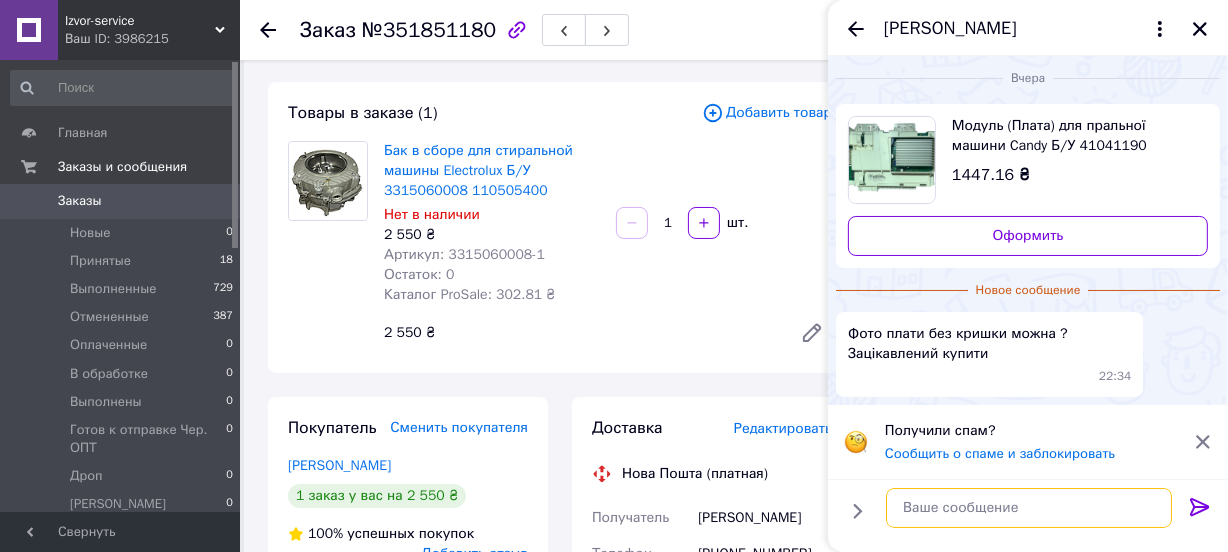 scroll, scrollTop: 0, scrollLeft: 0, axis: both 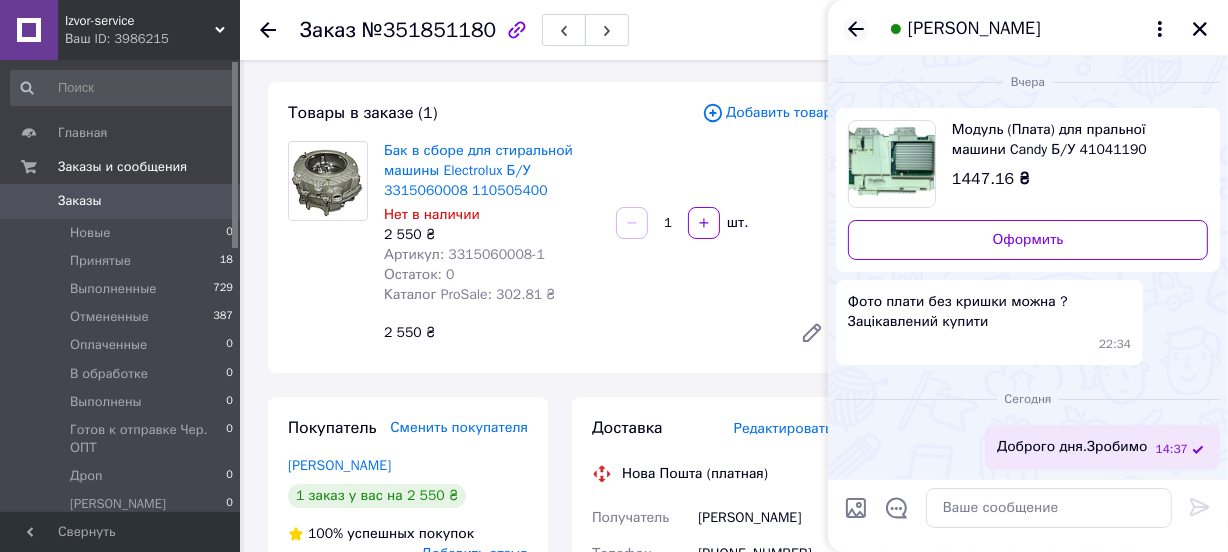 click 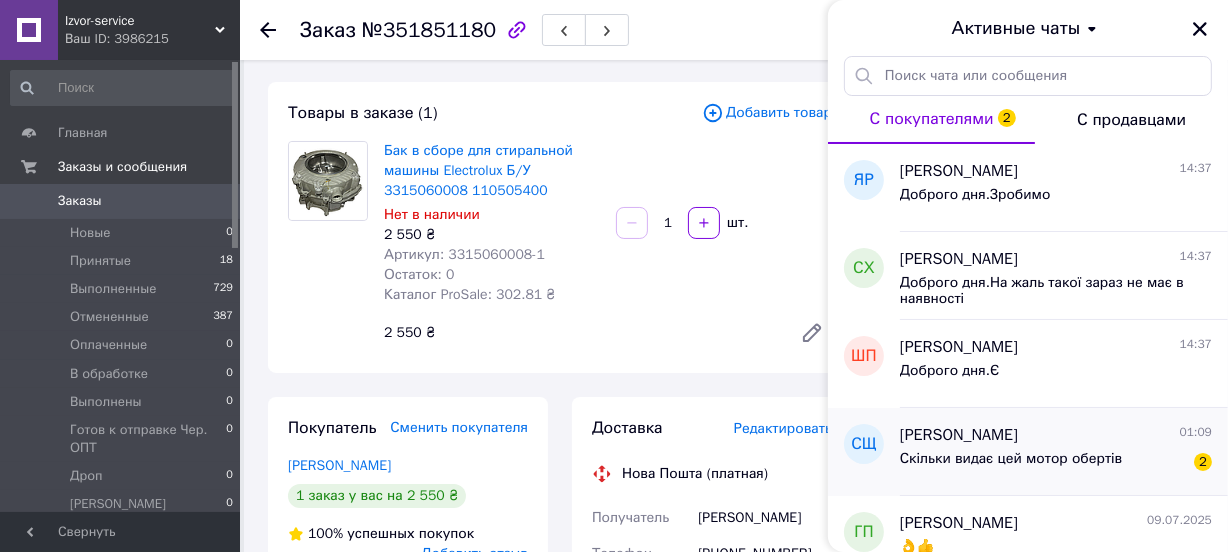 click on "Світлана Щербина" at bounding box center (959, 435) 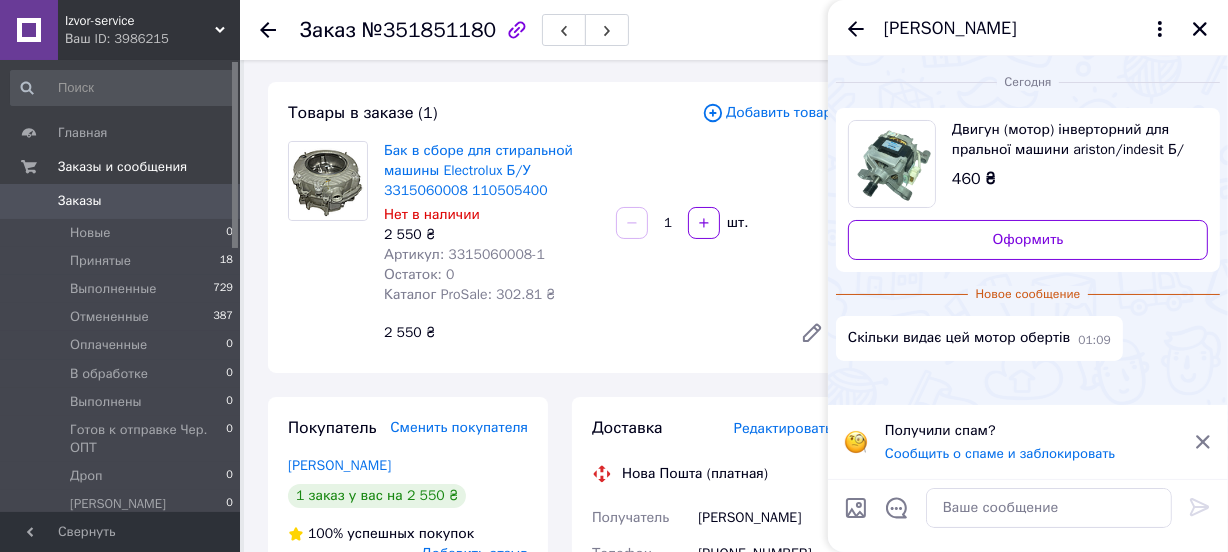 scroll, scrollTop: 181, scrollLeft: 0, axis: vertical 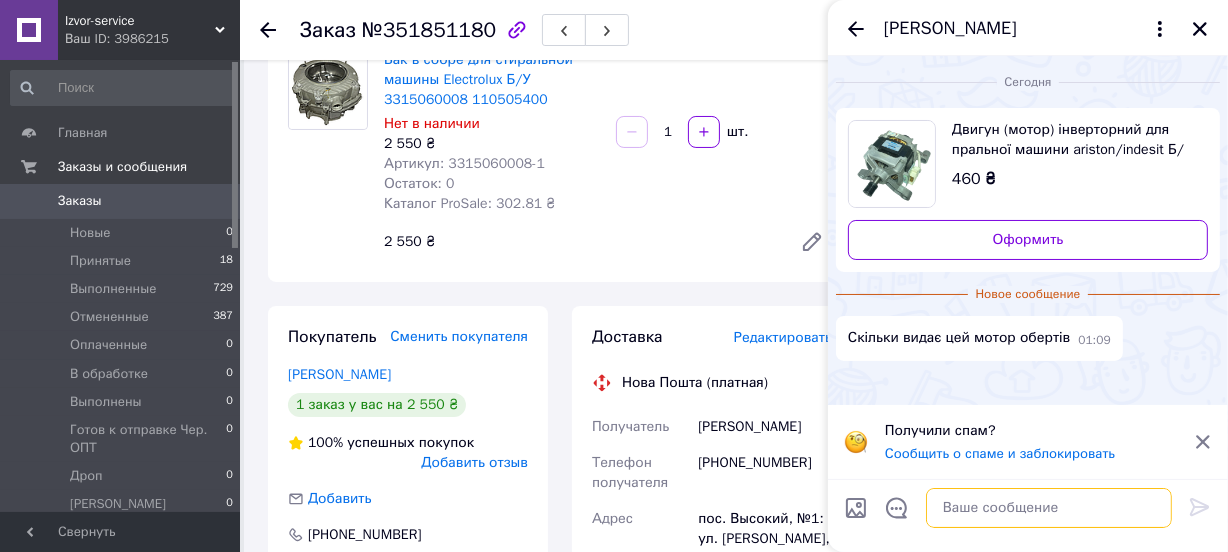 click at bounding box center (1049, 508) 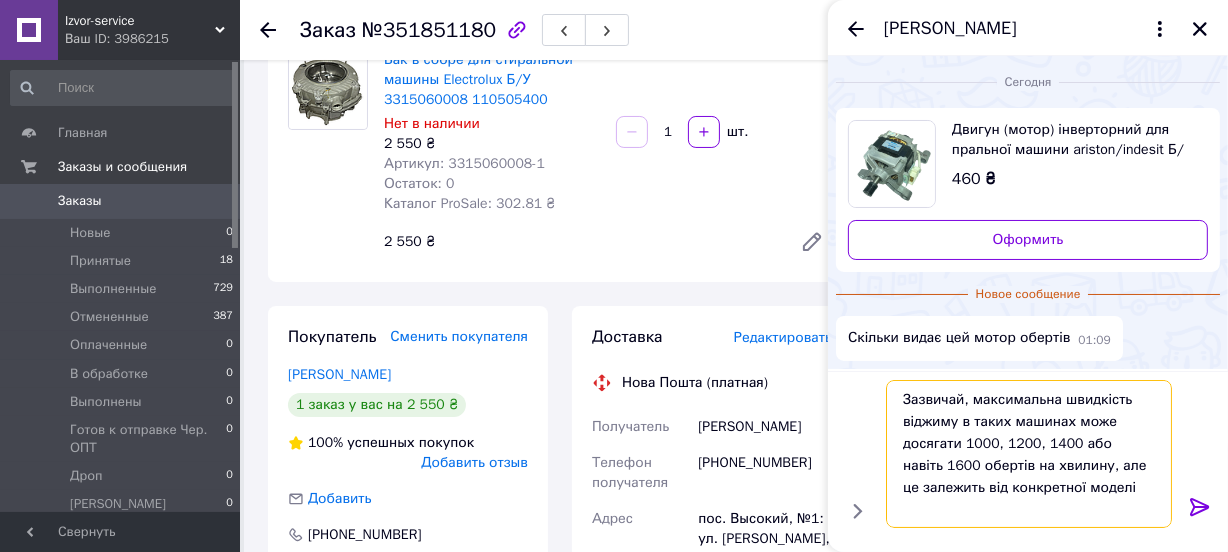 drag, startPoint x: 1070, startPoint y: 443, endPoint x: 1131, endPoint y: 448, distance: 61.204575 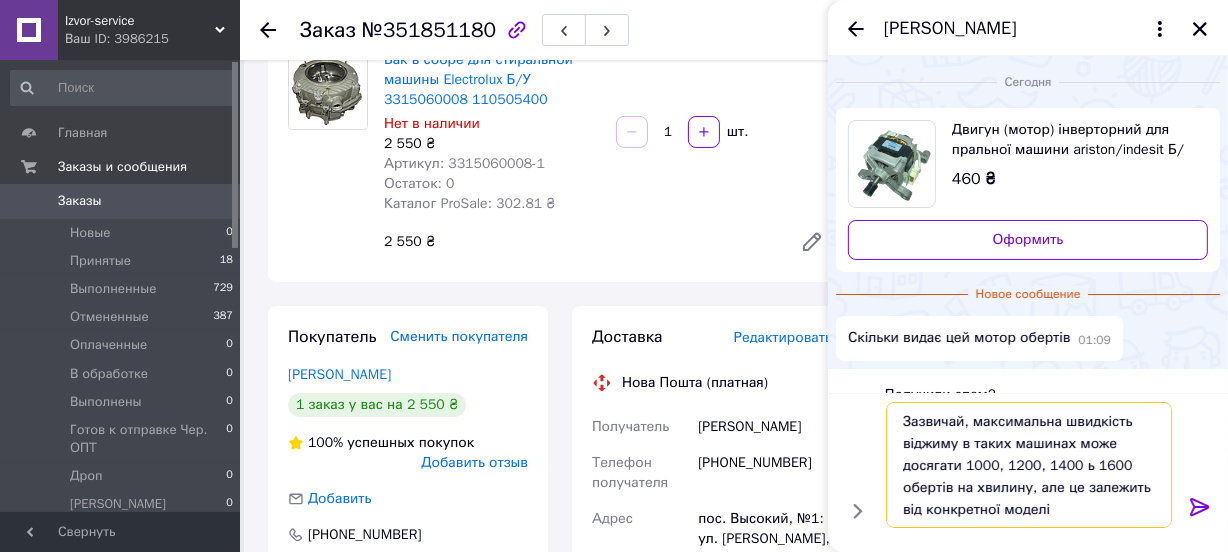 click on "Зазвичай, максимальна швидкість віджиму в таких машинах може досягати 1000, 1200, 1400 ь 1600 обертів на хвилину, але це залежить від конкретної моделі" at bounding box center [1029, 465] 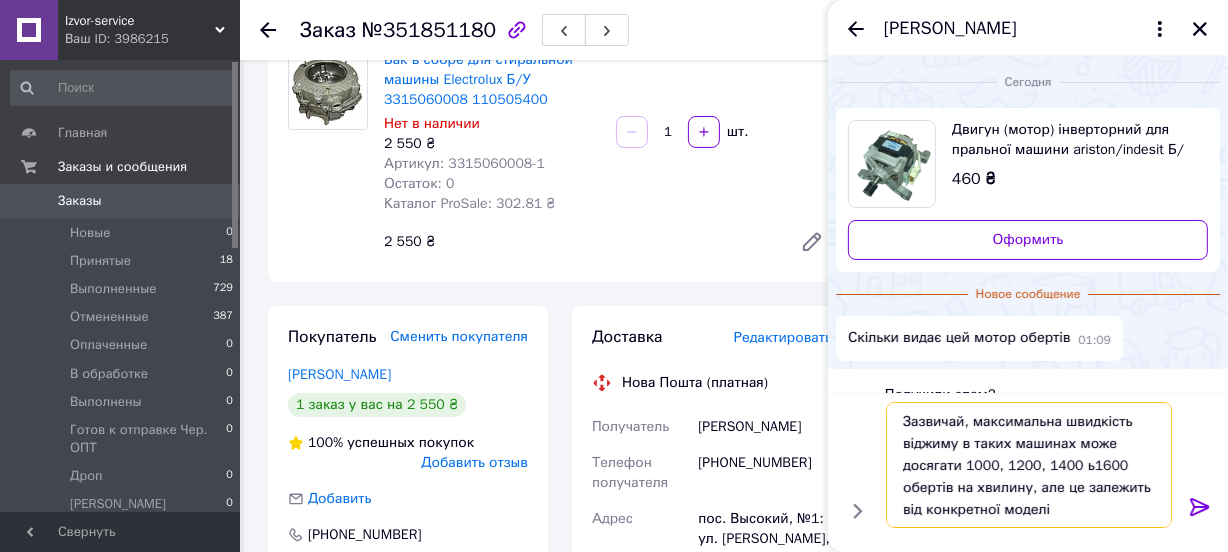 drag, startPoint x: 1129, startPoint y: 466, endPoint x: 1075, endPoint y: 458, distance: 54.589375 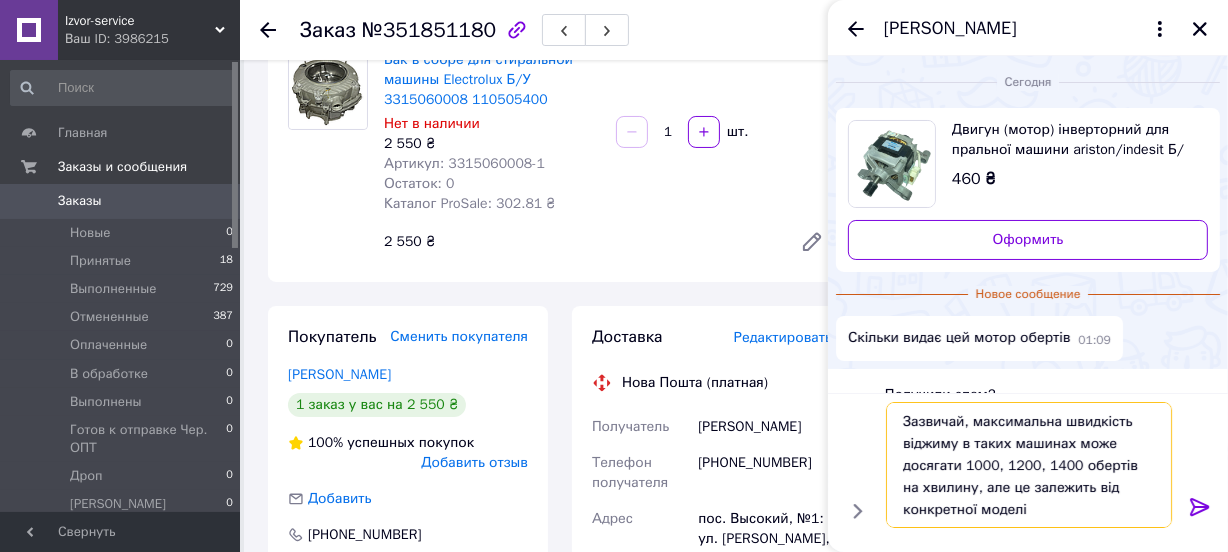 type on "Зазвичай, максимальна швидкість віджиму в таких машинах може досягати 1000, 1200, 1400 обертів на хвилину, але це залежить від конкретної моделі" 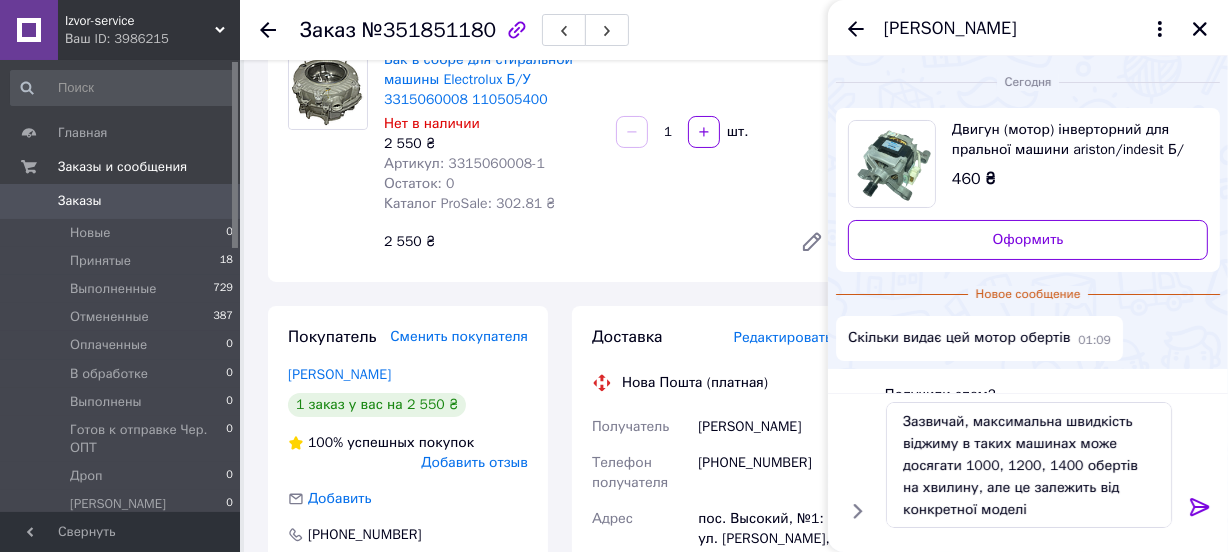 click 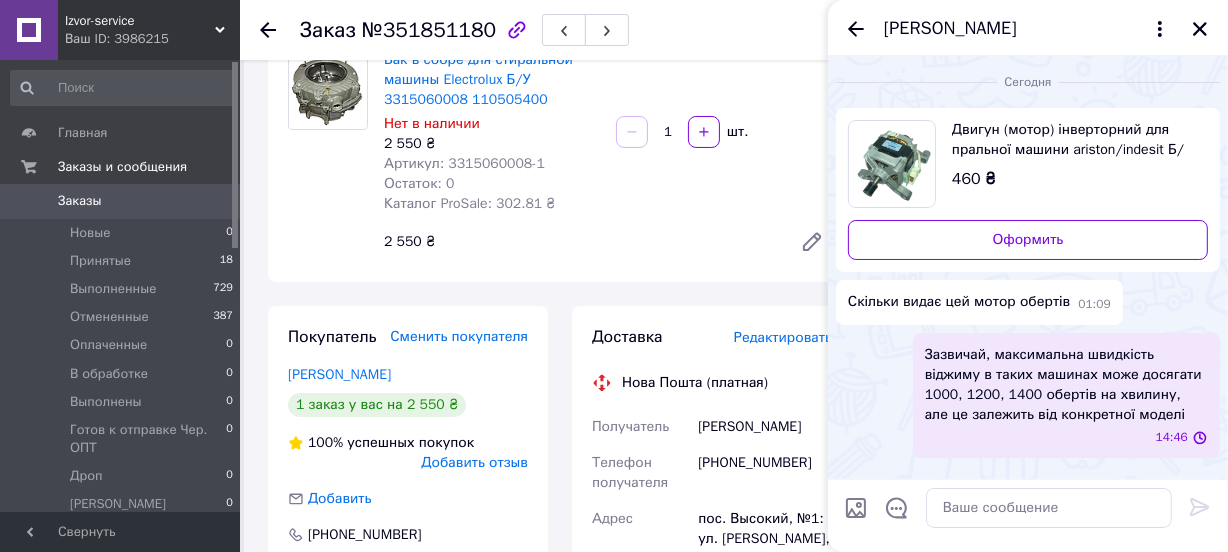 scroll, scrollTop: 0, scrollLeft: 0, axis: both 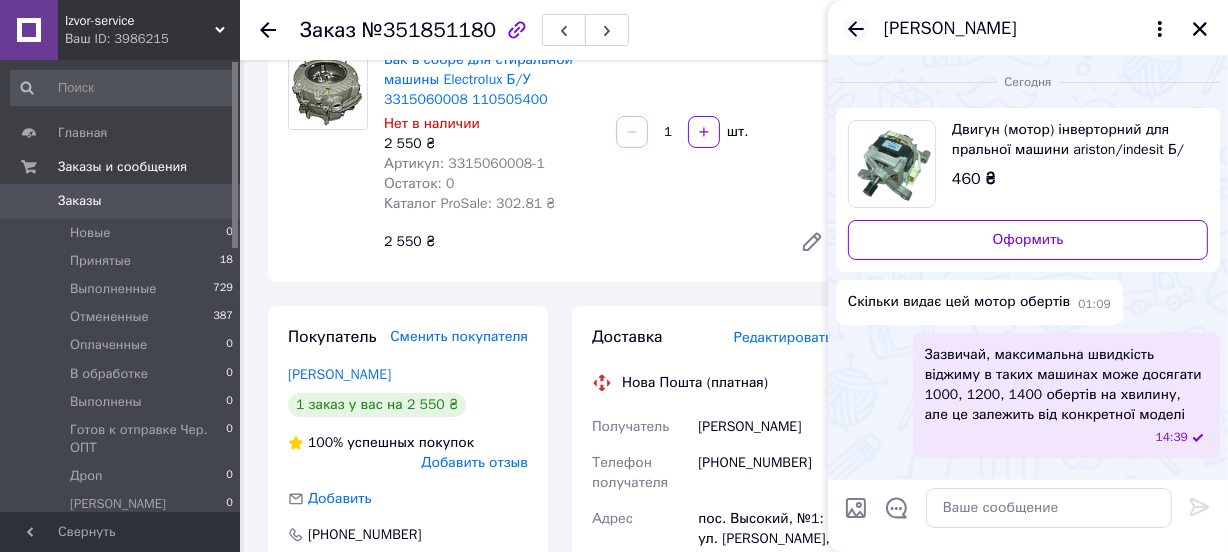 click 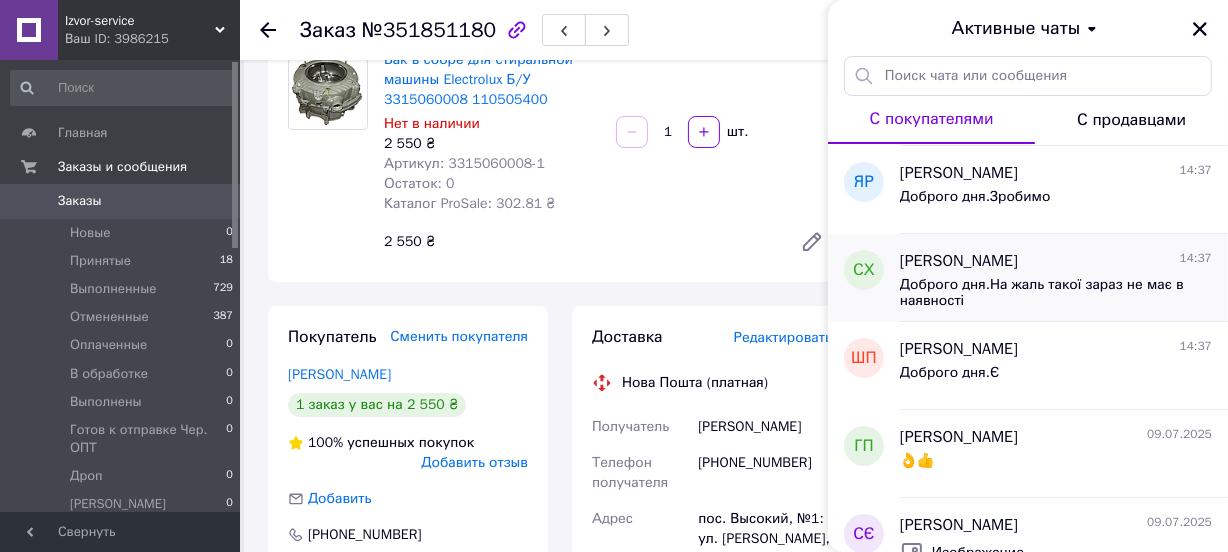 scroll, scrollTop: 0, scrollLeft: 0, axis: both 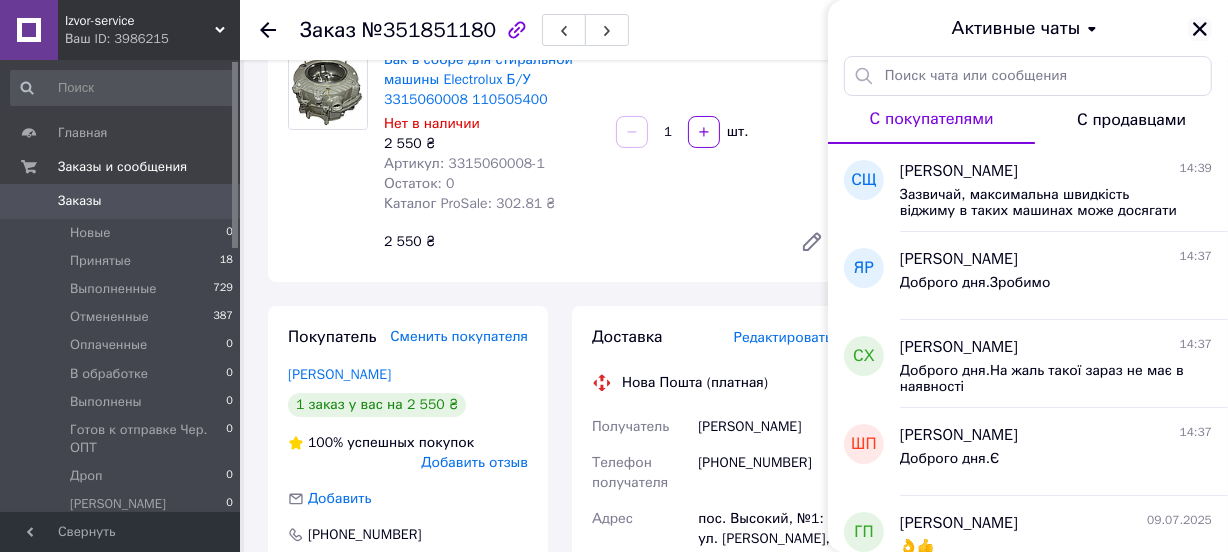 click 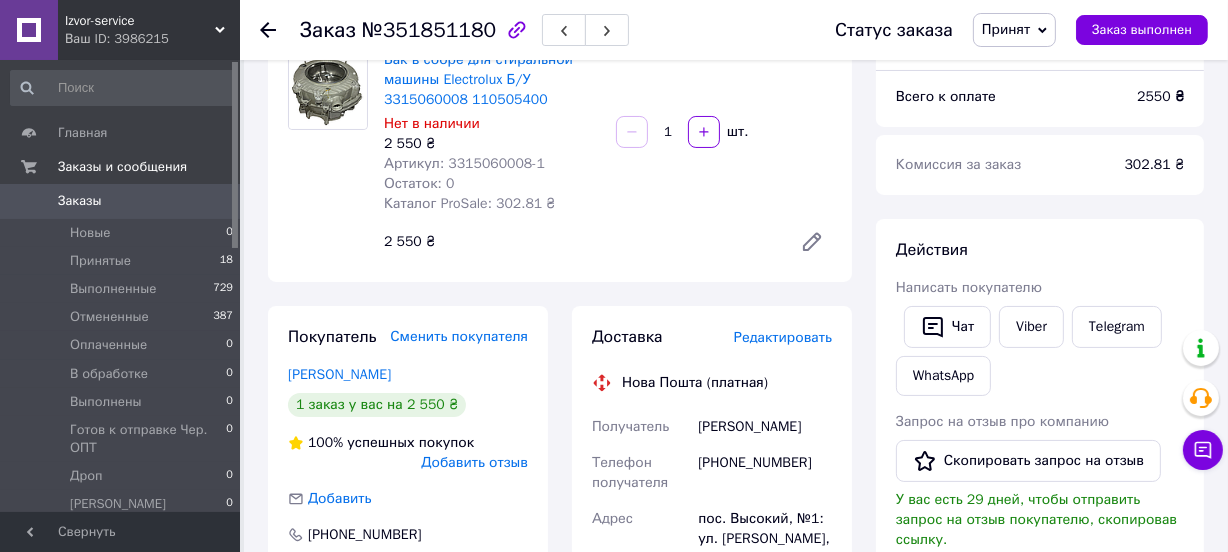 click on "Izvor-service" at bounding box center (140, 21) 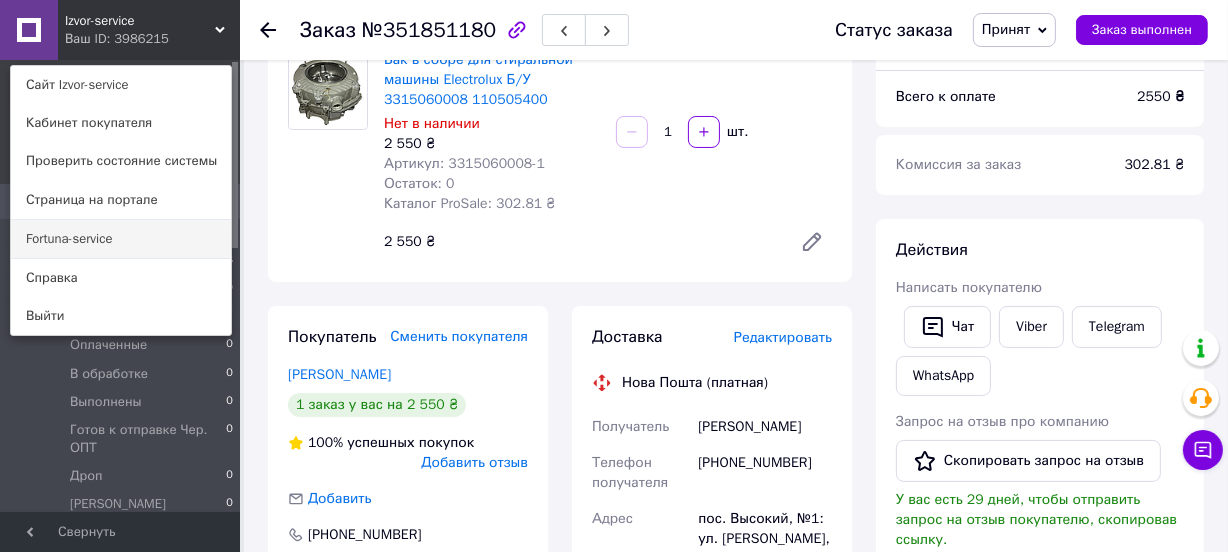 click on "Fortuna-service" at bounding box center [121, 239] 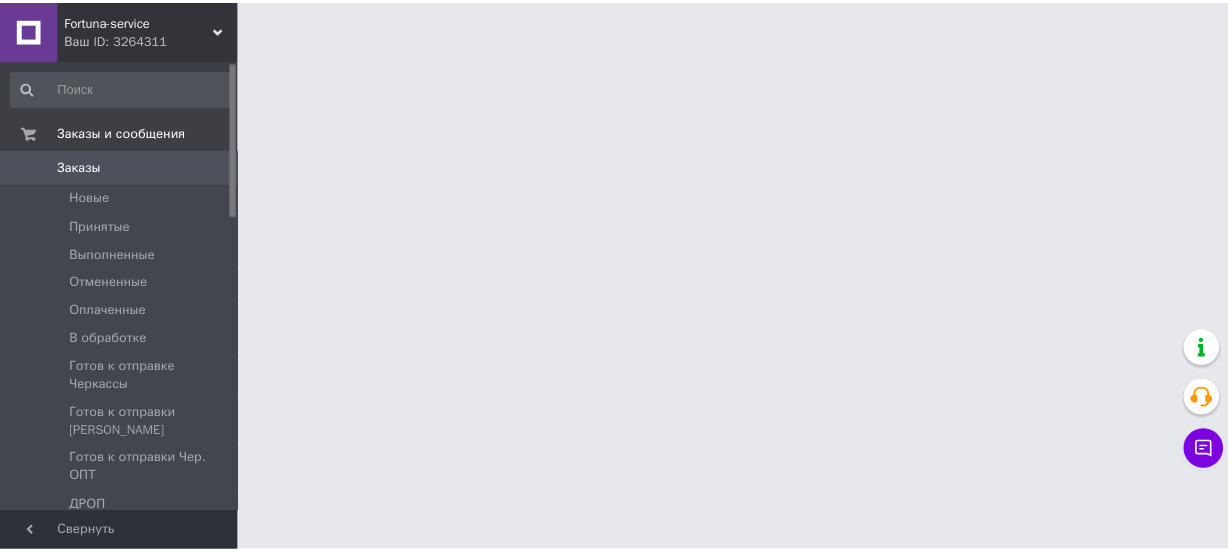 scroll, scrollTop: 0, scrollLeft: 0, axis: both 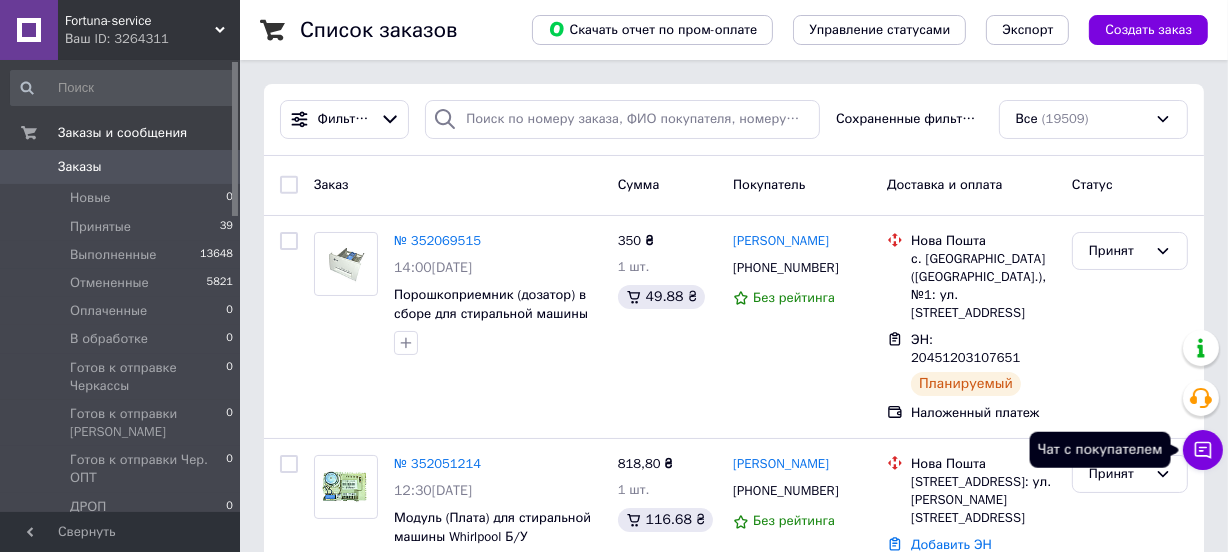click 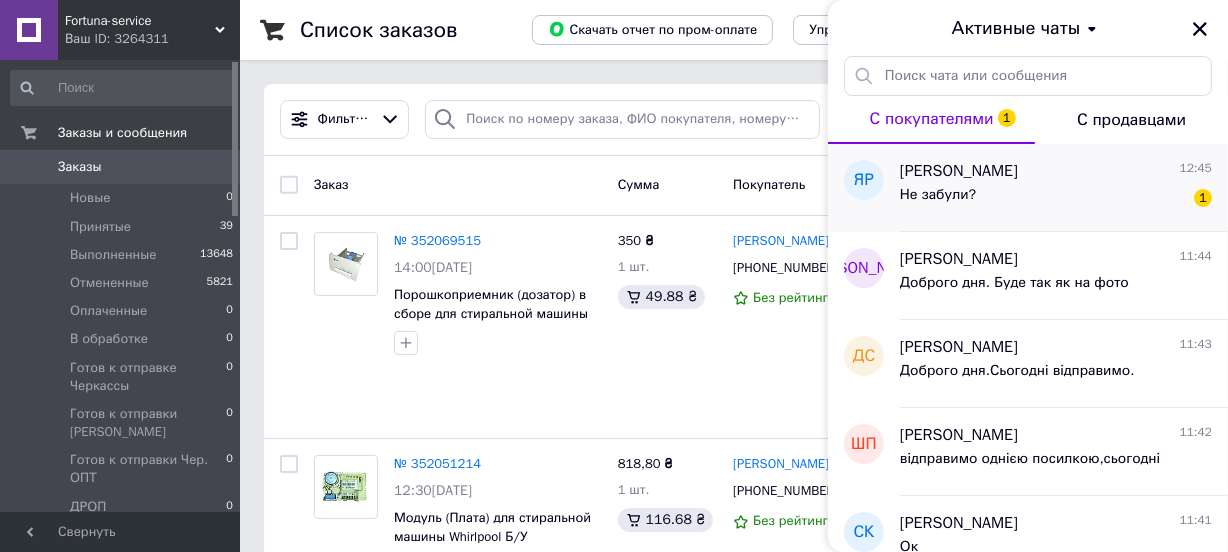 click on "Не забули? 1" at bounding box center [1056, 199] 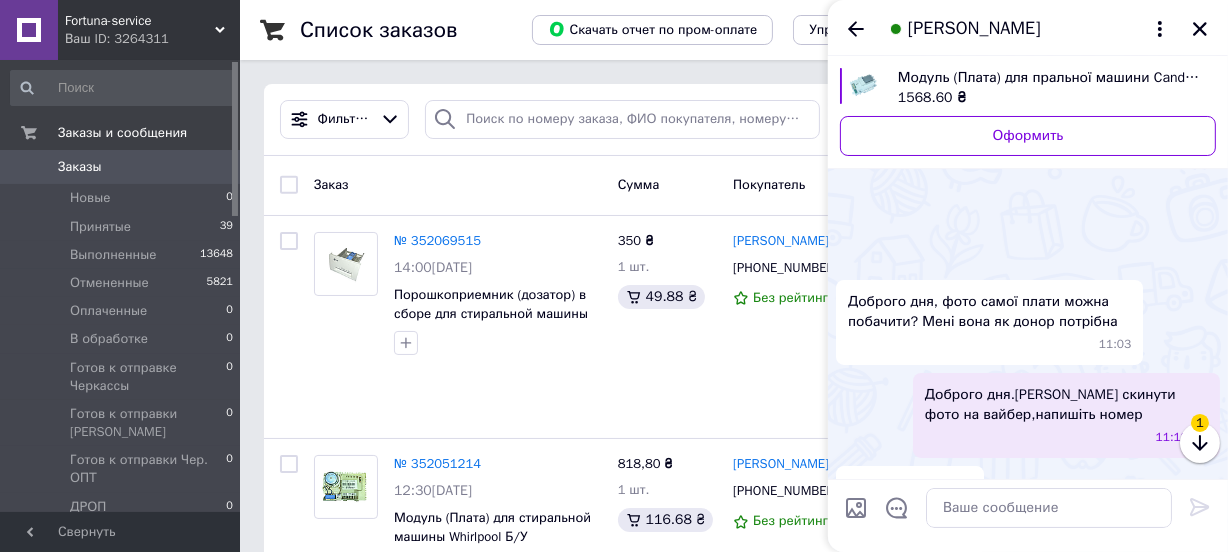 scroll, scrollTop: 182, scrollLeft: 0, axis: vertical 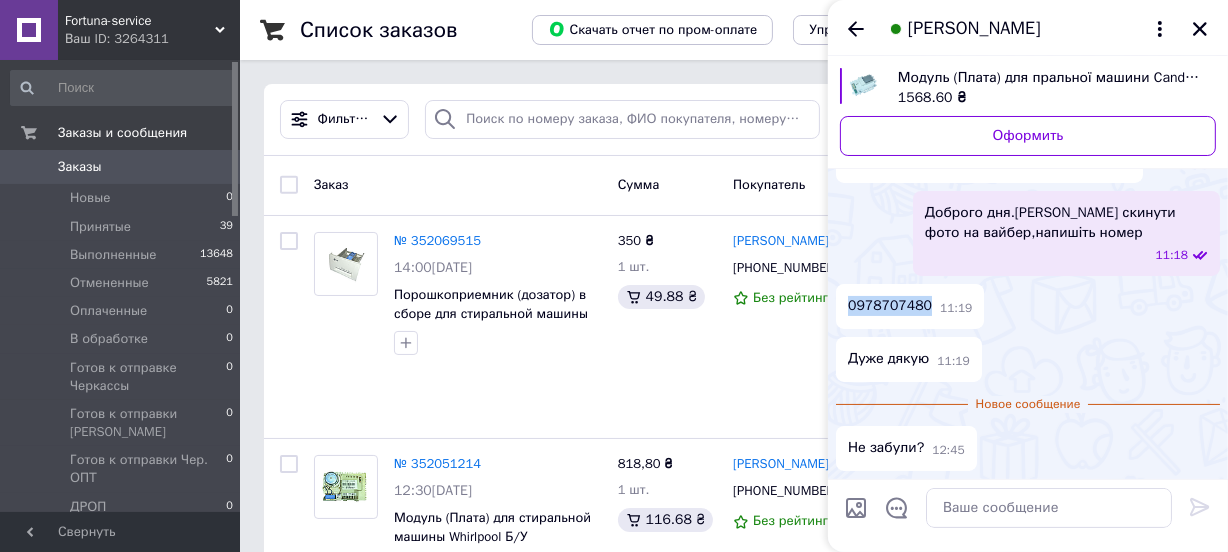 drag, startPoint x: 926, startPoint y: 300, endPoint x: 849, endPoint y: 310, distance: 77.64664 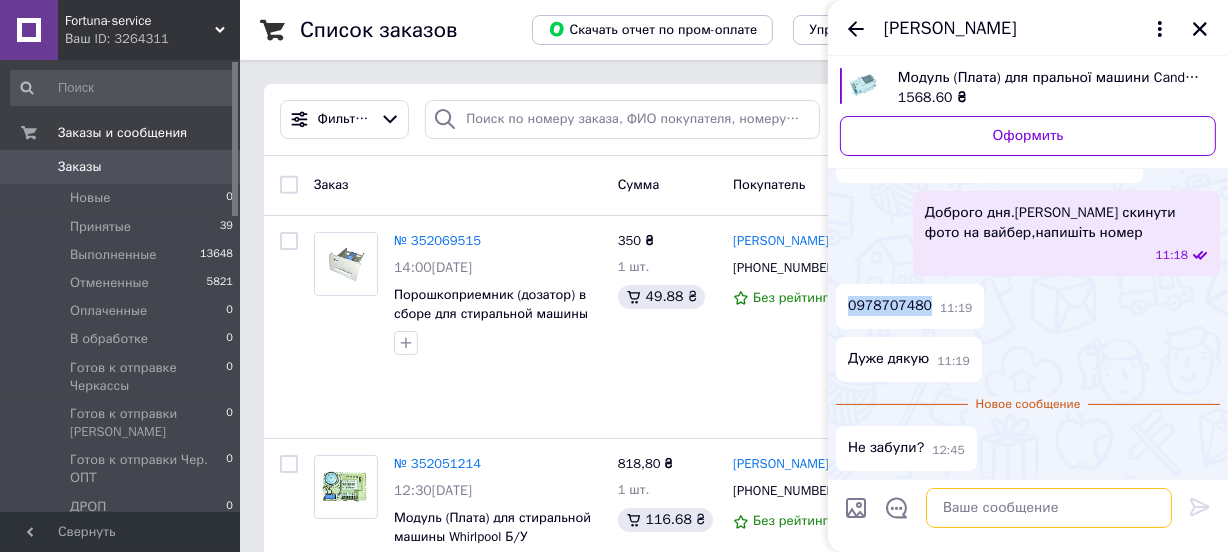 click at bounding box center [1049, 508] 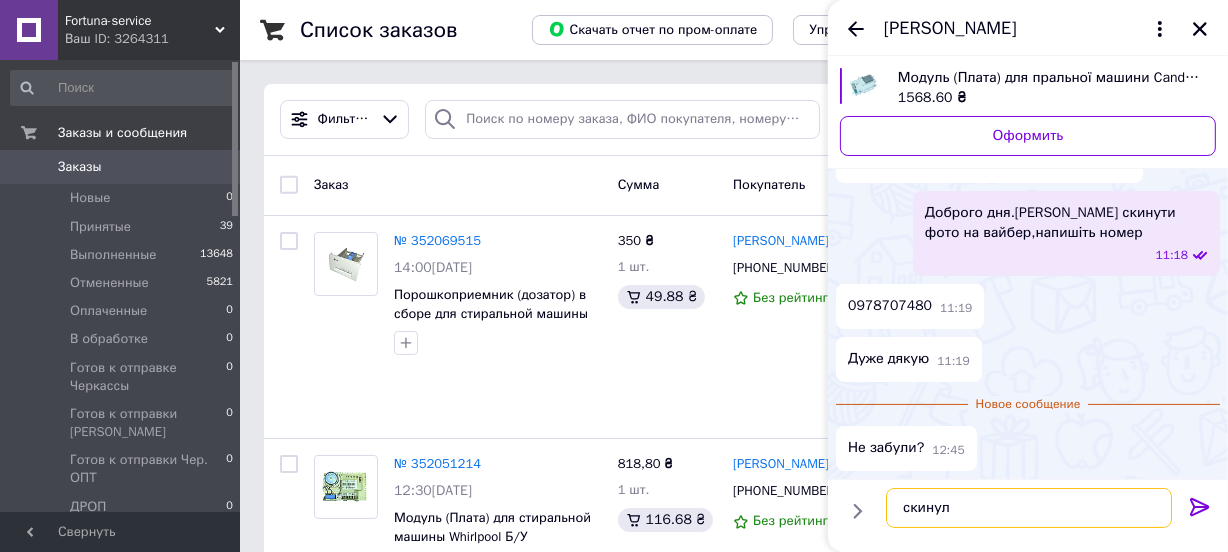 type on "скинули" 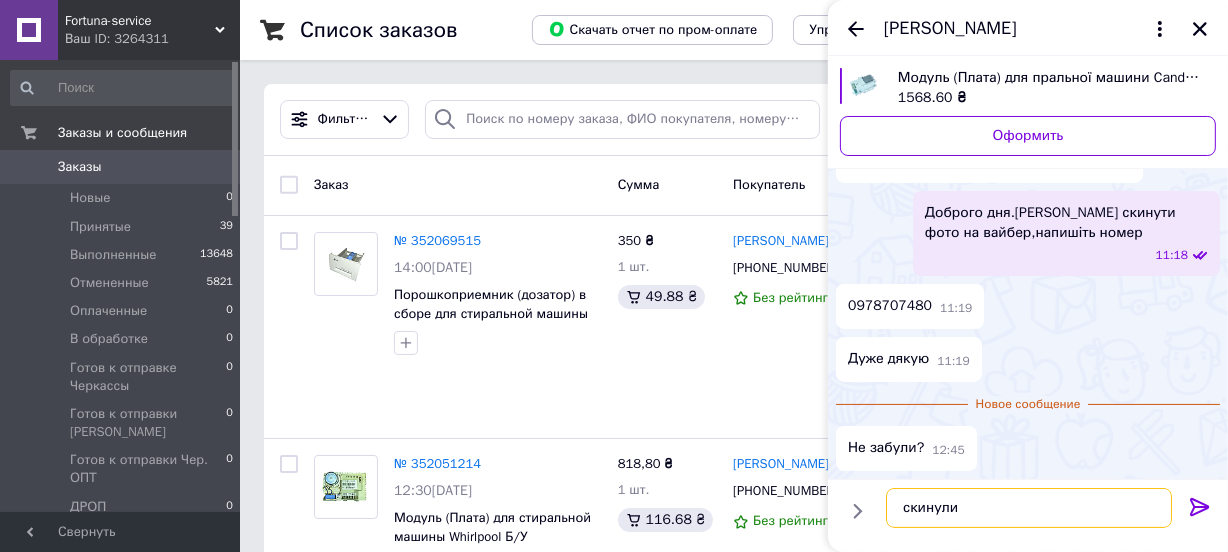 type 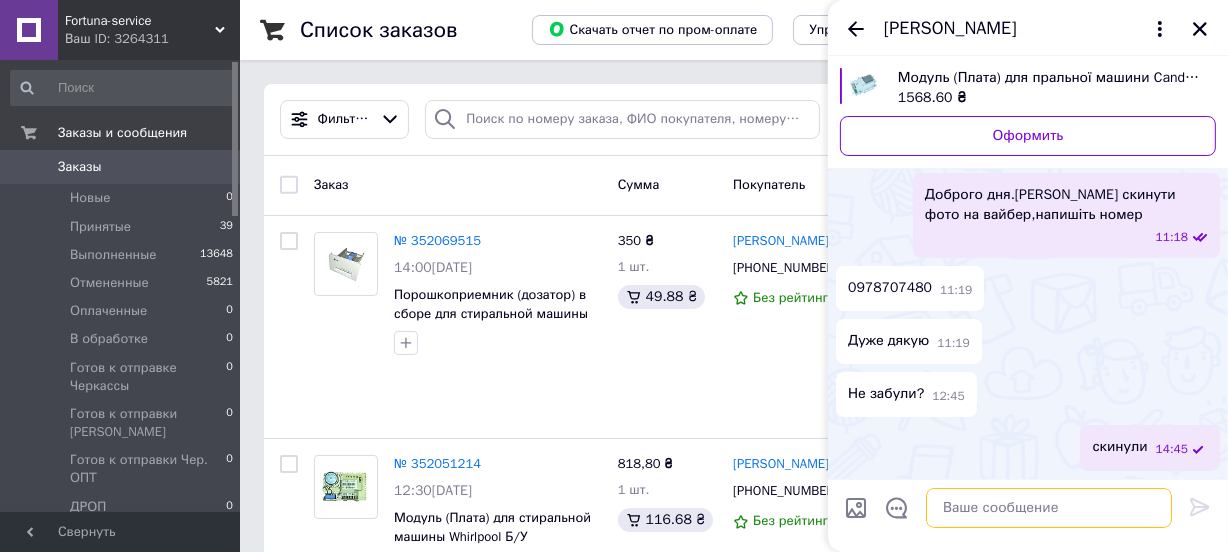 scroll, scrollTop: 148, scrollLeft: 0, axis: vertical 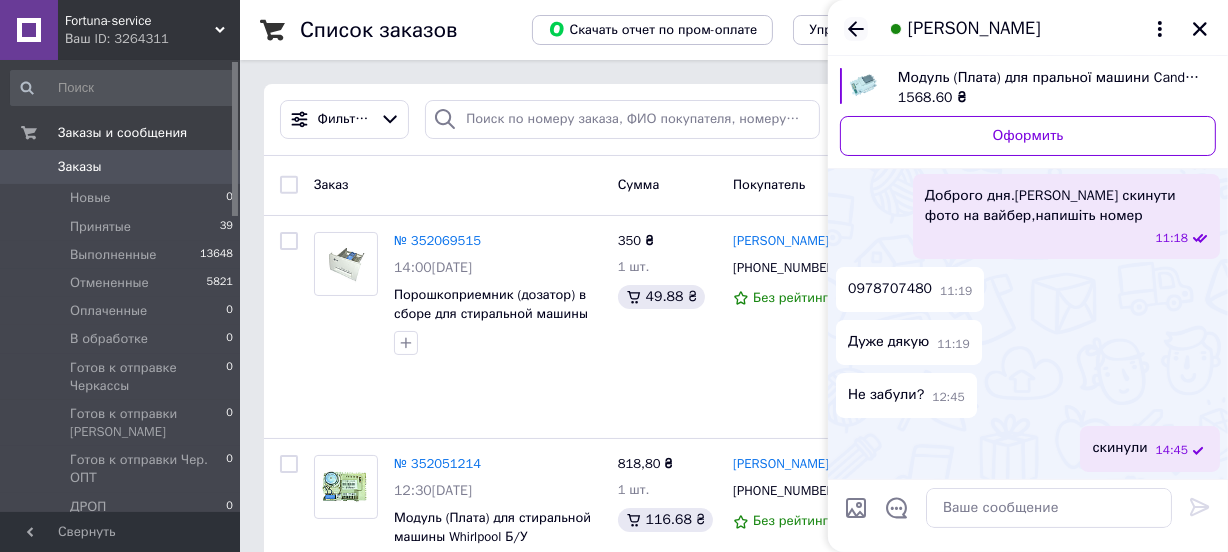 click 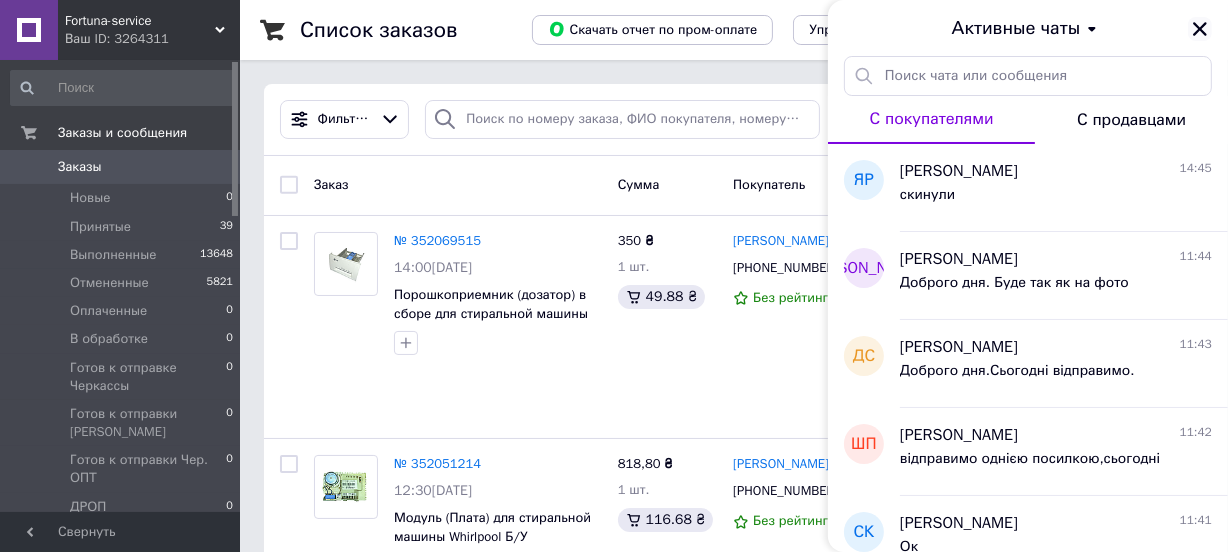 click 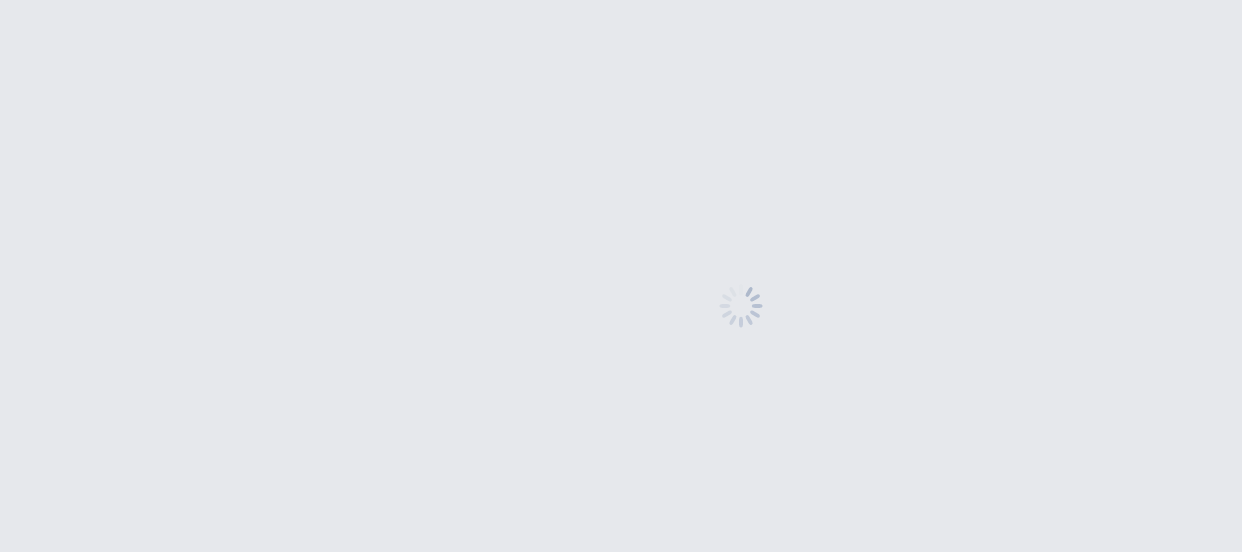 scroll, scrollTop: 0, scrollLeft: 0, axis: both 